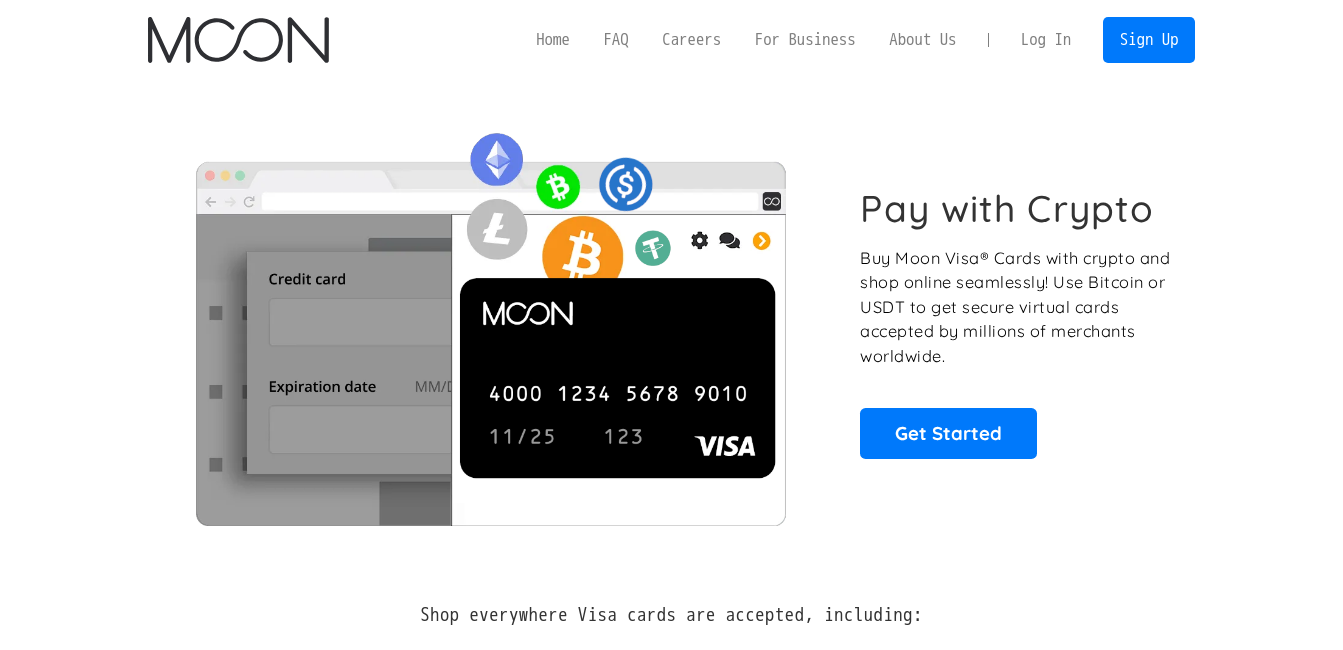 scroll, scrollTop: 0, scrollLeft: 0, axis: both 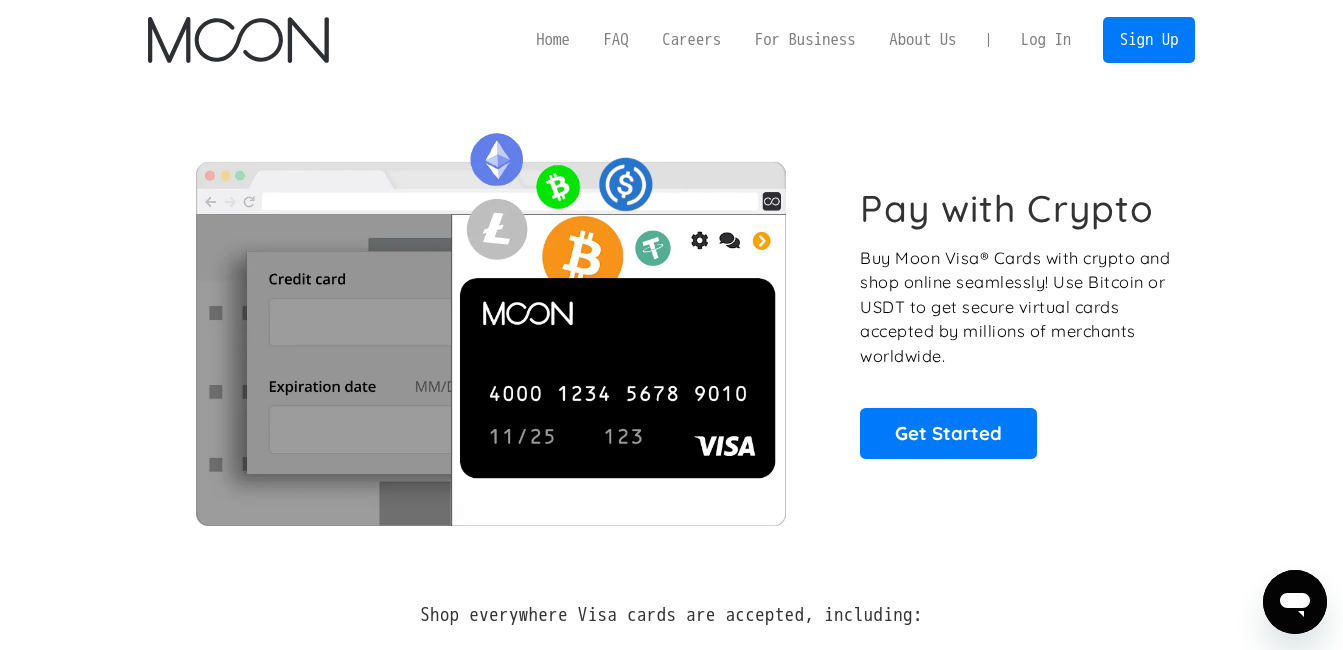 click on "Log In" at bounding box center [1046, 40] 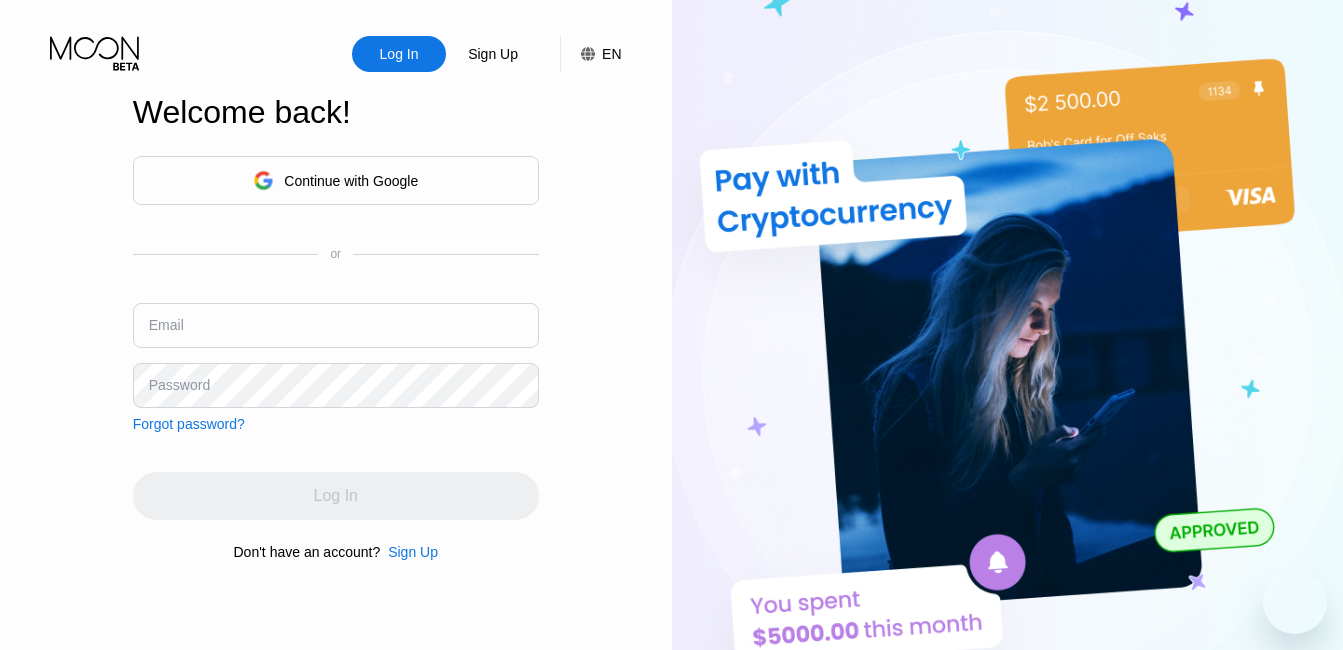 scroll, scrollTop: 0, scrollLeft: 0, axis: both 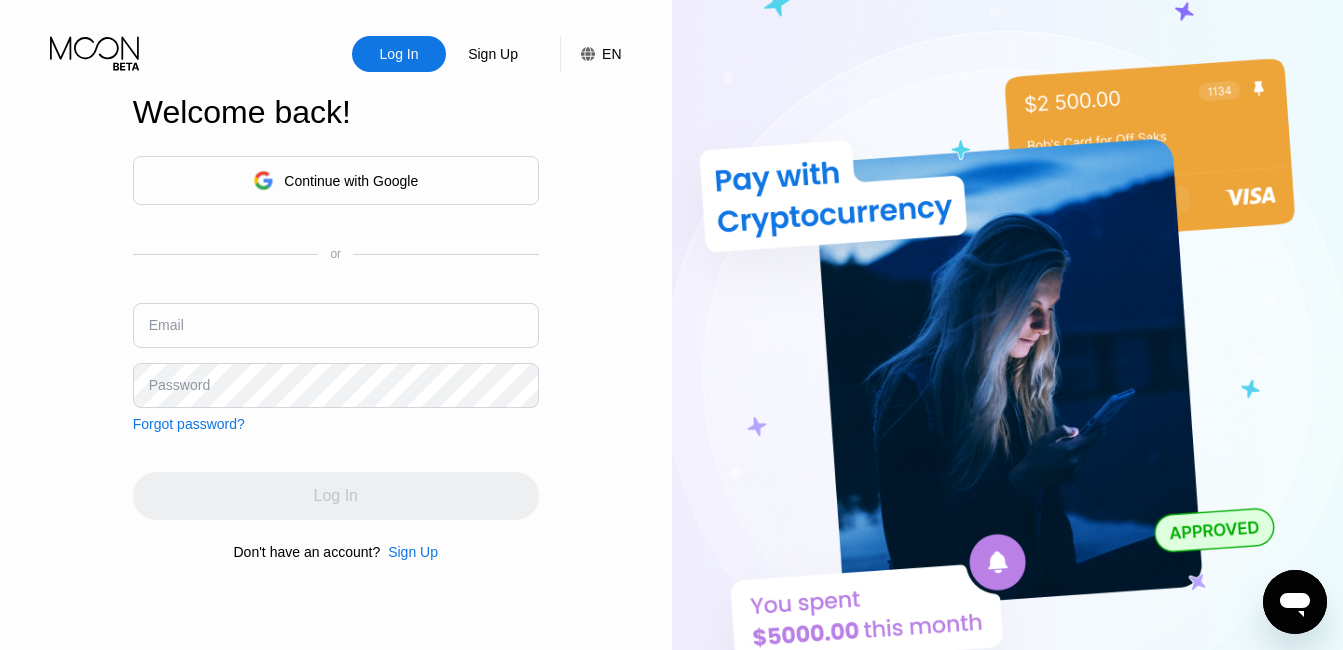 click at bounding box center (336, 325) 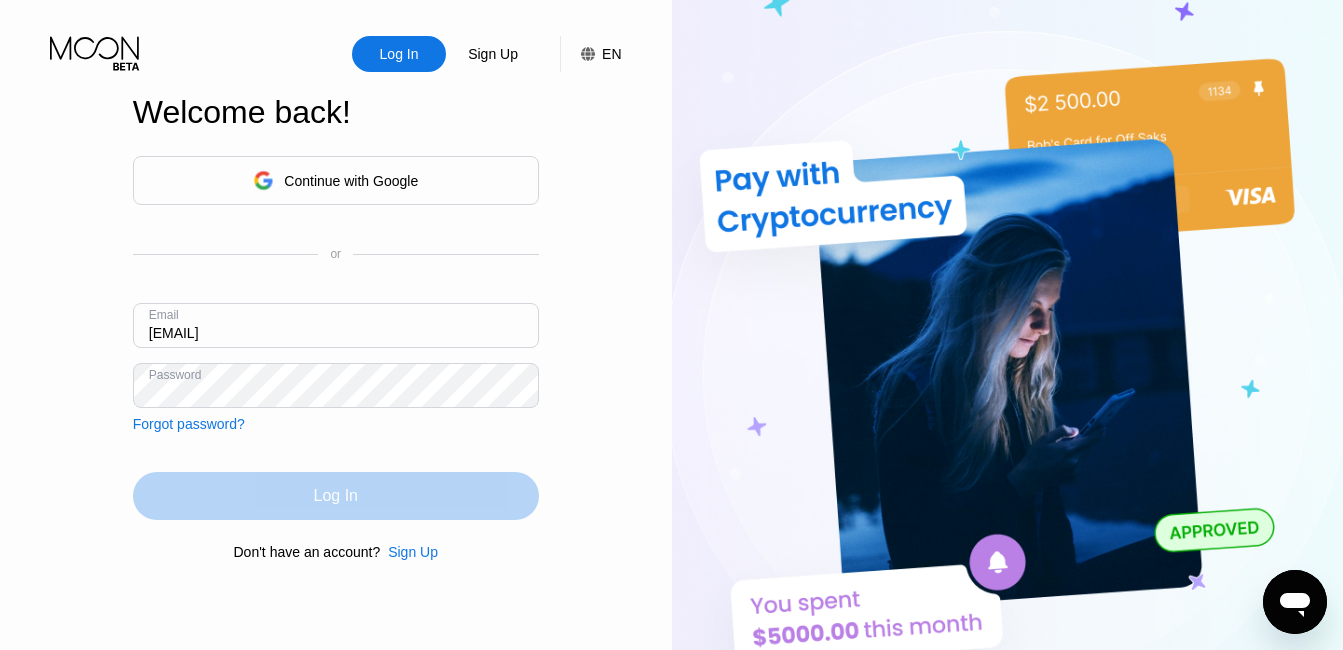 click on "Log In" at bounding box center [336, 496] 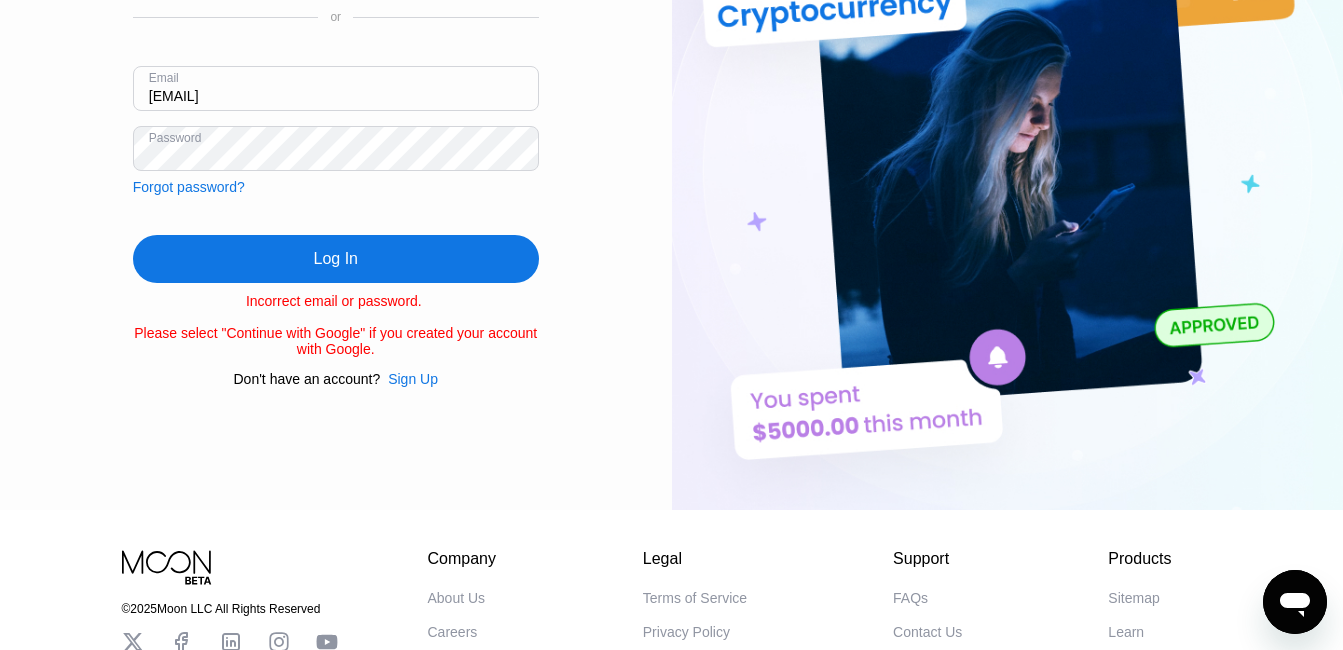 scroll, scrollTop: 199, scrollLeft: 0, axis: vertical 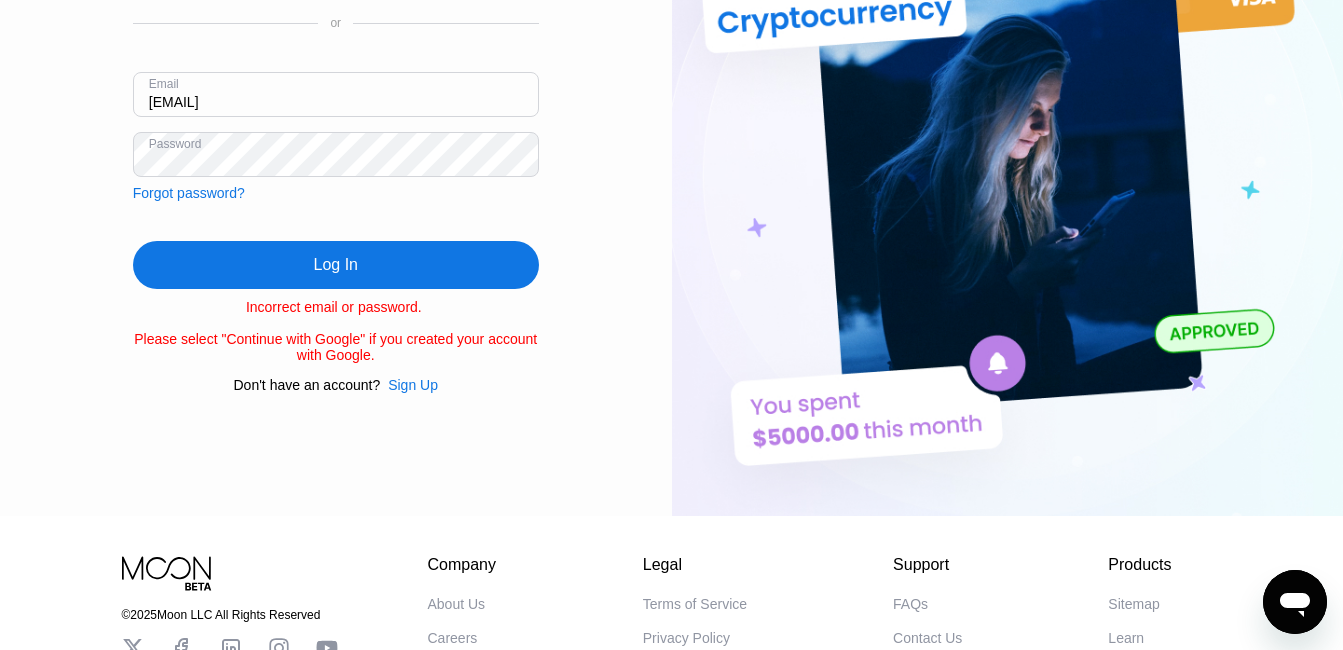 click on "Log In Sign Up EN Language English Save Welcome back! Continue with Google or Email albertscott174rt4@outlook.com Password Forgot password? Log In Incorrect email or password.
Please select "Continue with Google" if you created your account with Google. Don't have an account? Sign Up" at bounding box center (336, 158) 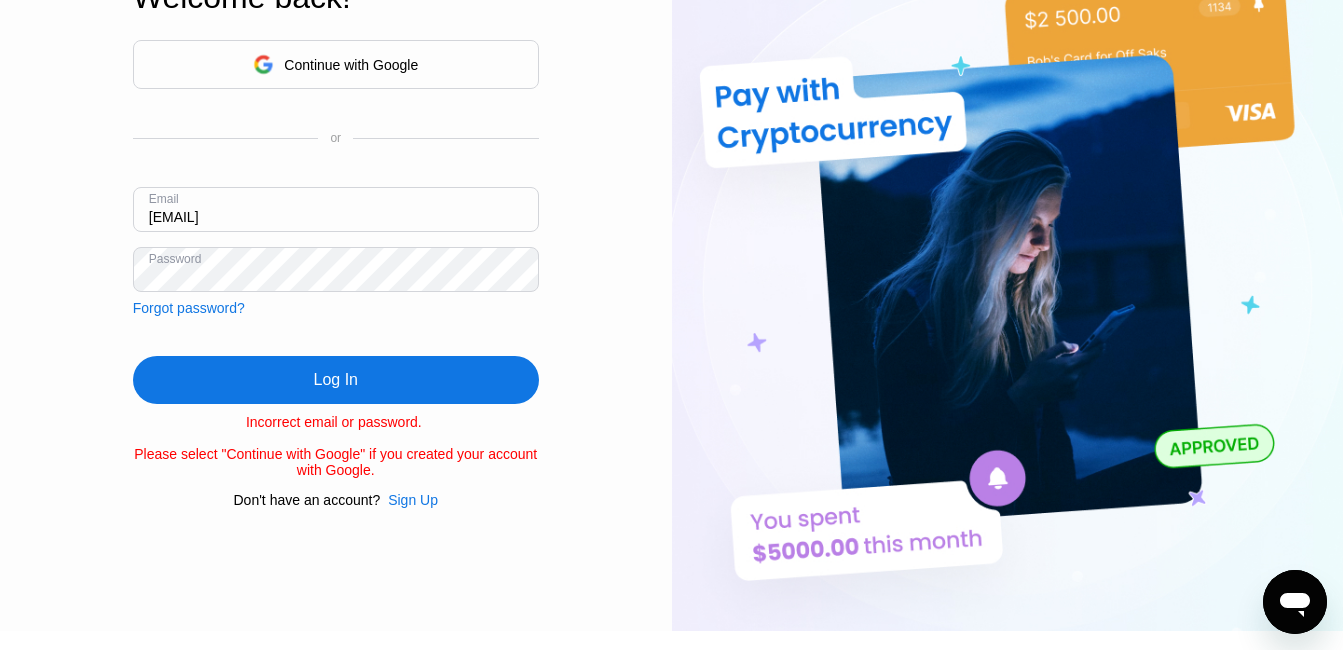 scroll, scrollTop: 0, scrollLeft: 0, axis: both 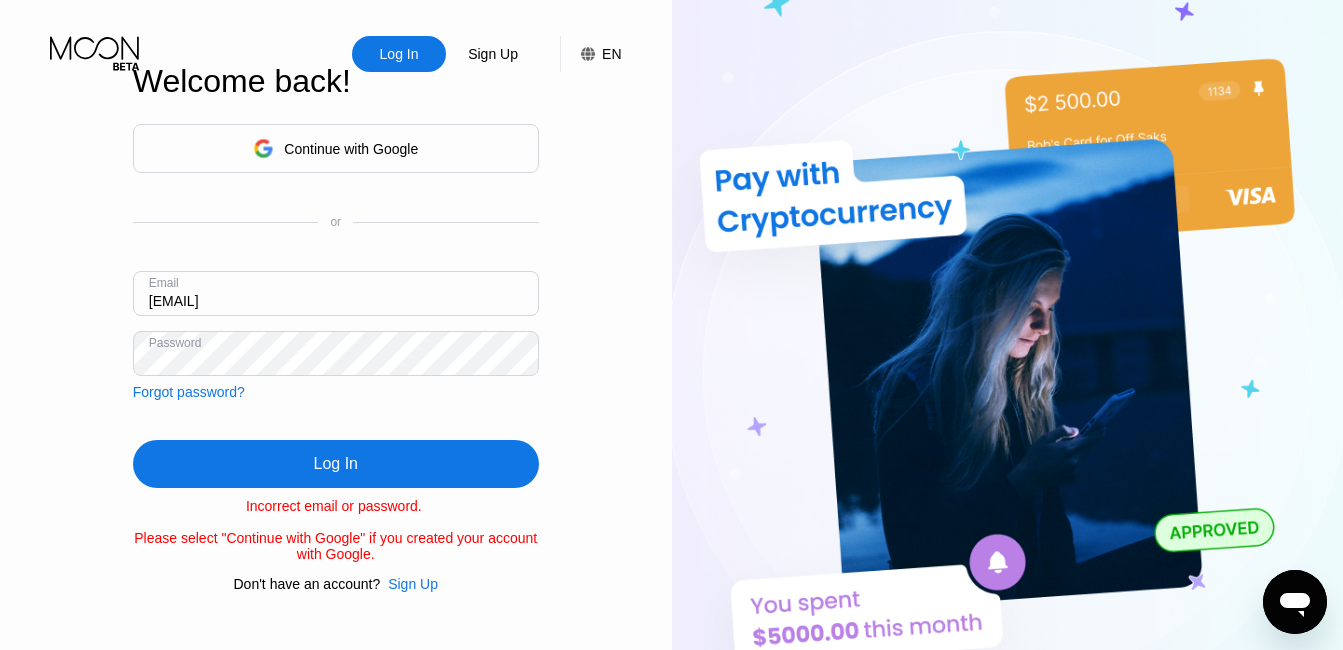 click on "[EMAIL]@[DOMAIN]" at bounding box center [336, 293] 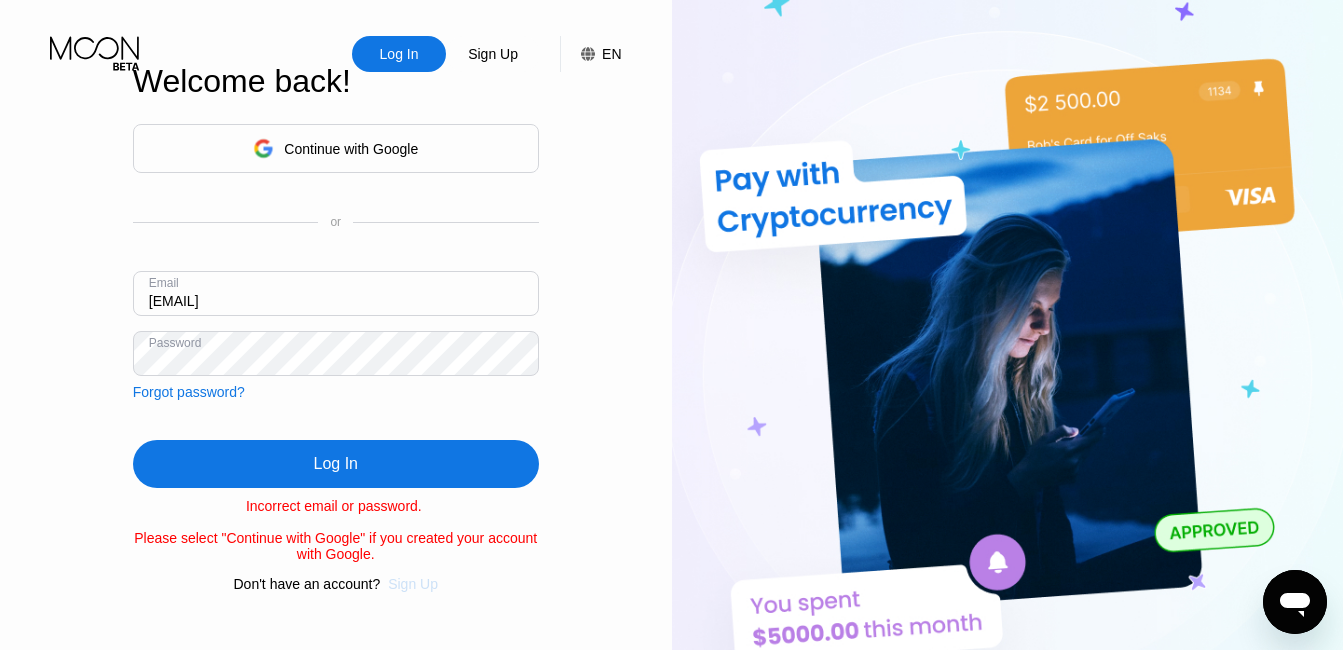 click on "Sign Up" at bounding box center (413, 584) 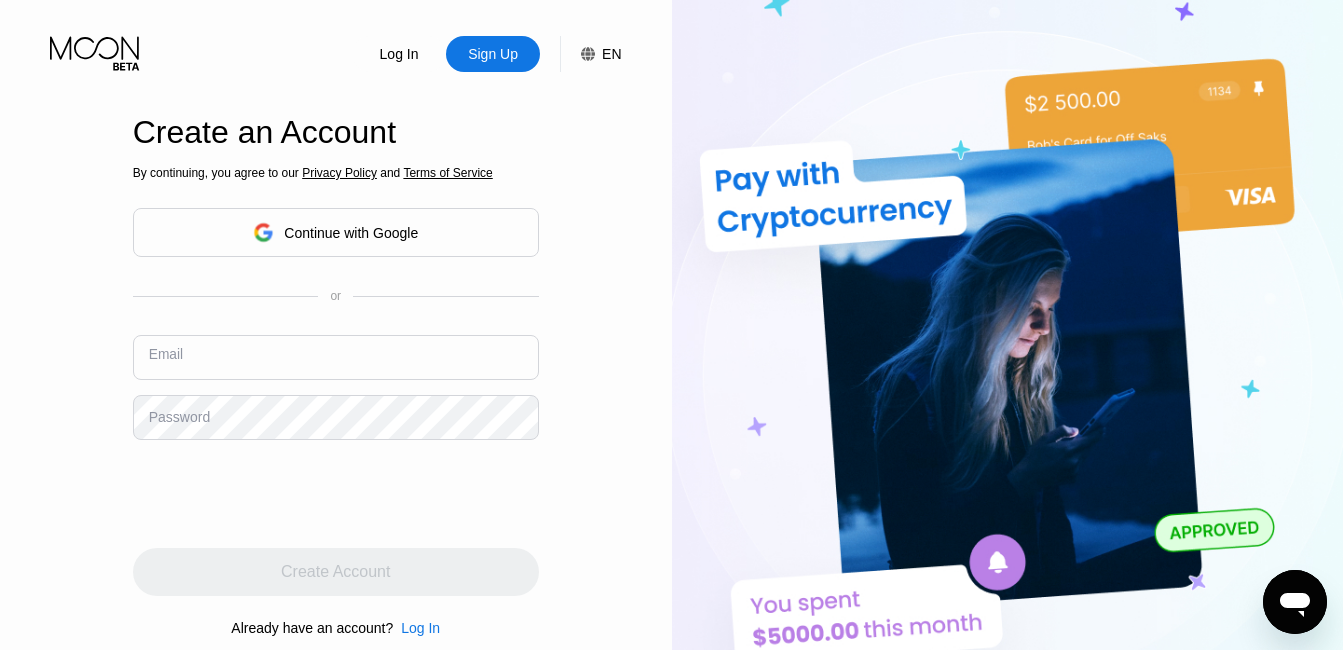 click at bounding box center [336, 357] 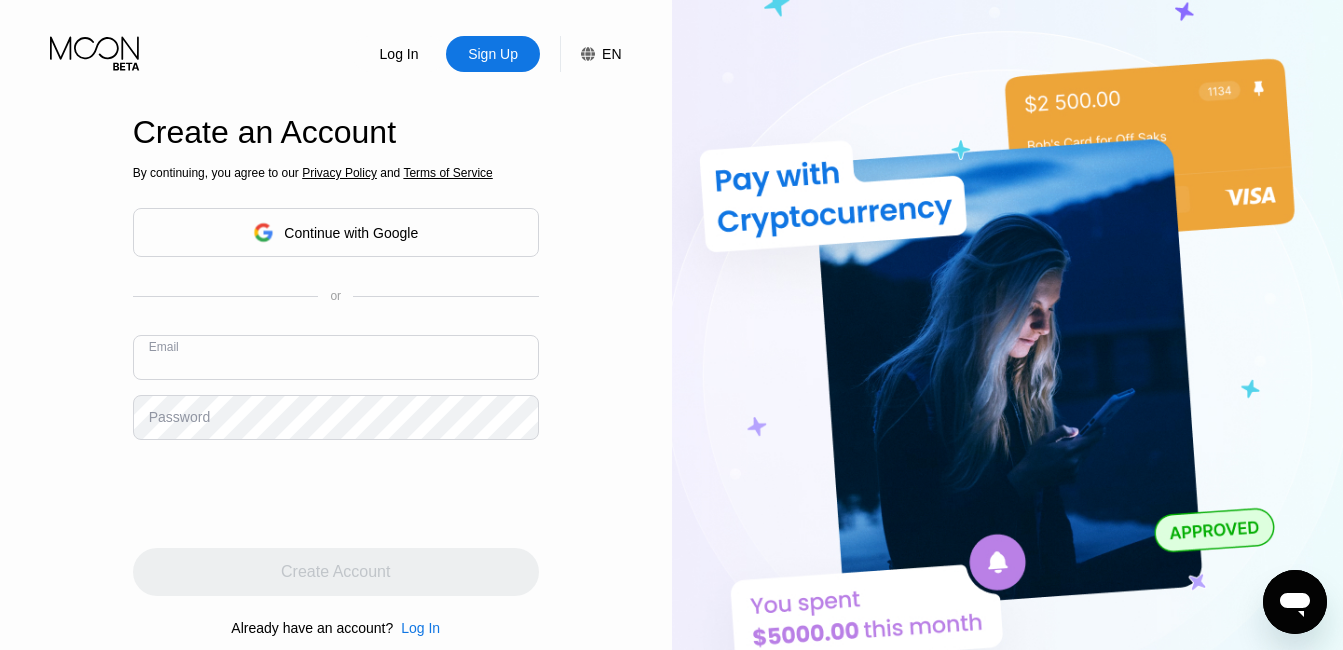 type on "[EMAIL]@[DOMAIN]" 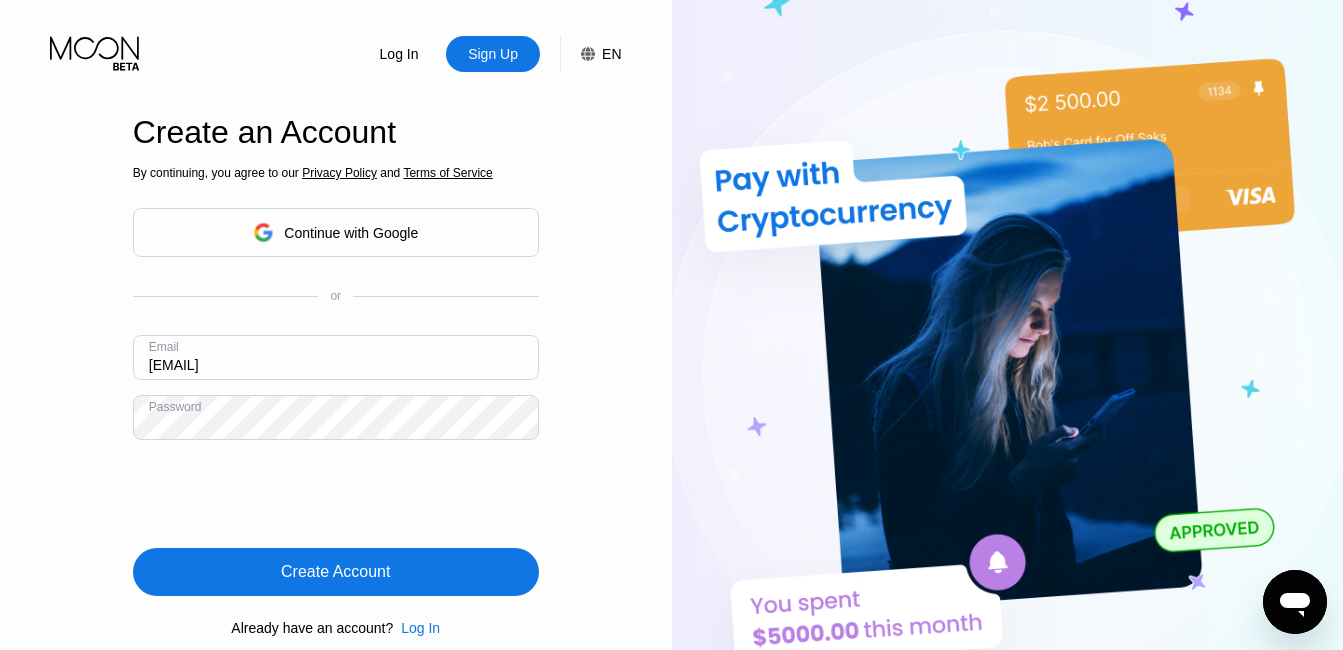 click on "Log In Sign Up EN Language English Save Create an Account By continuing, you agree to our   Privacy Policy   and   Terms of Service Continue with Google or Email albertscott174rt4@outlook.com Password Create Account Already have an account? Log In" at bounding box center [336, 357] 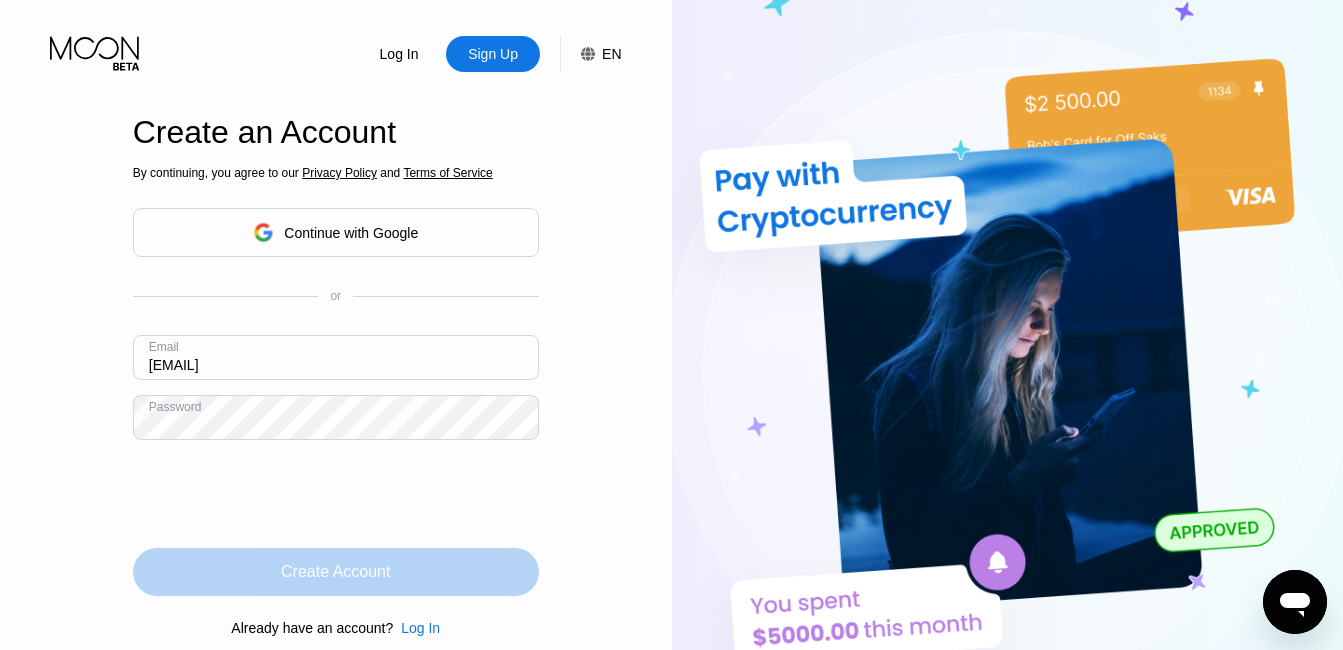 click on "Create Account" at bounding box center (335, 572) 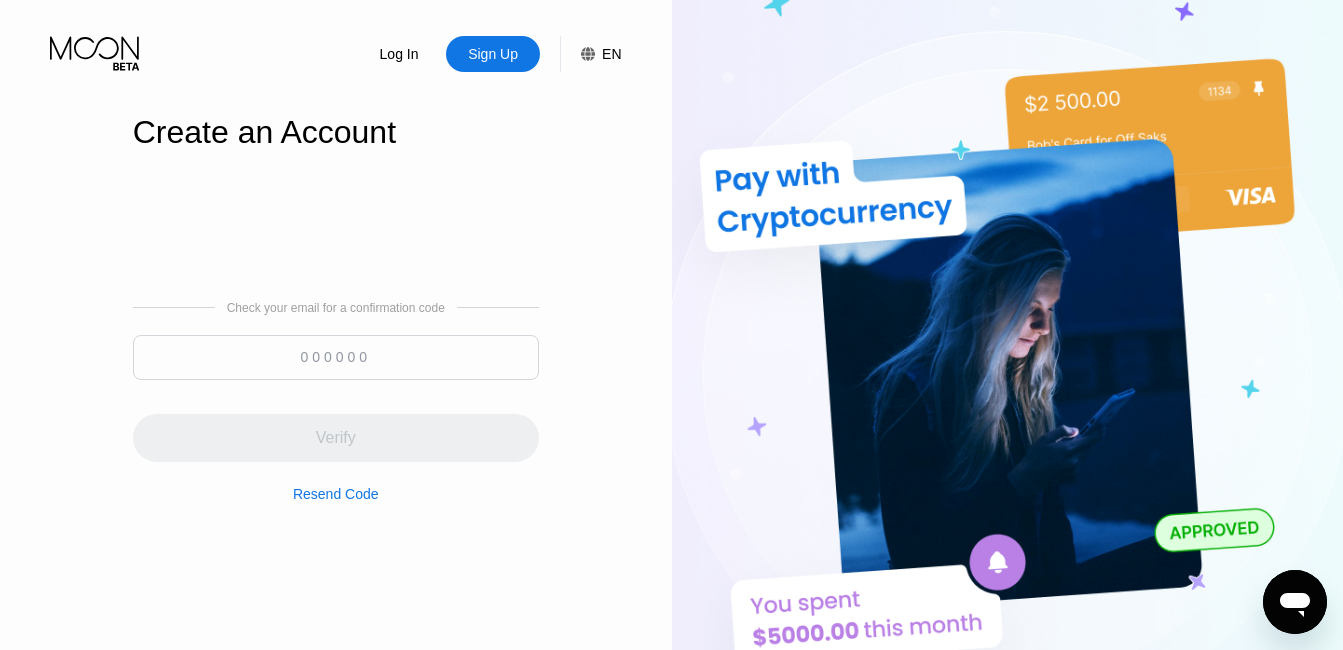 click at bounding box center (336, 357) 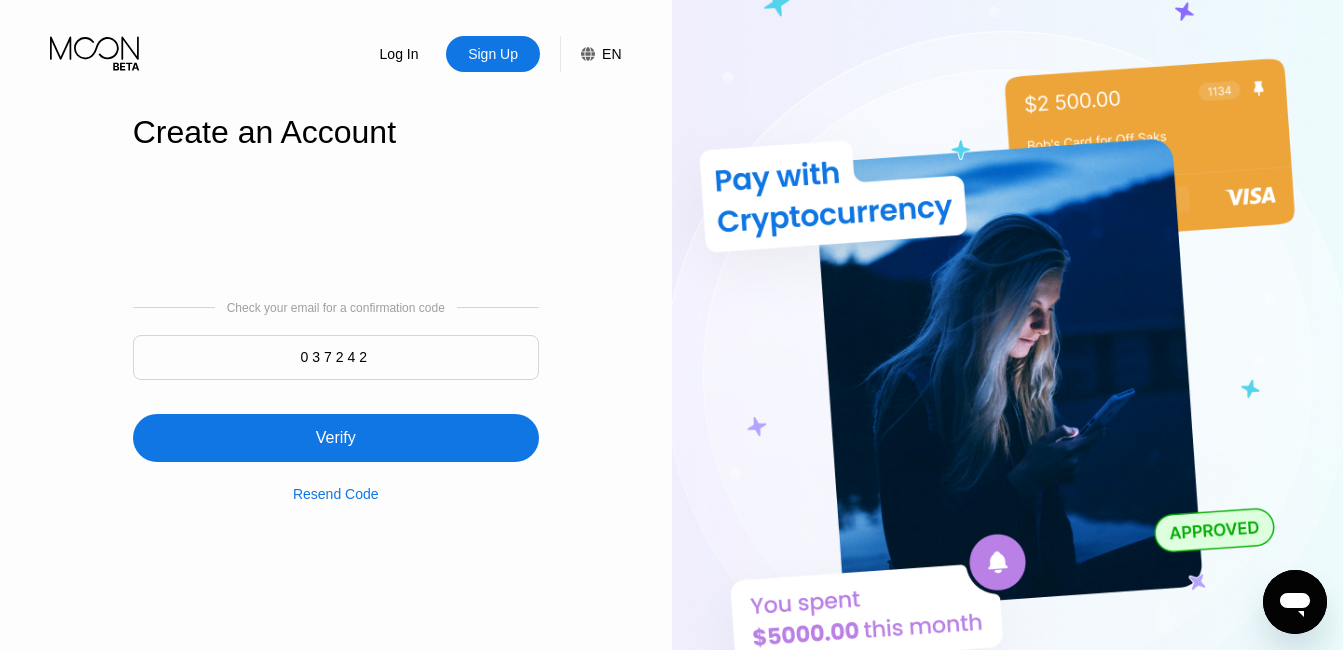 type on "037242" 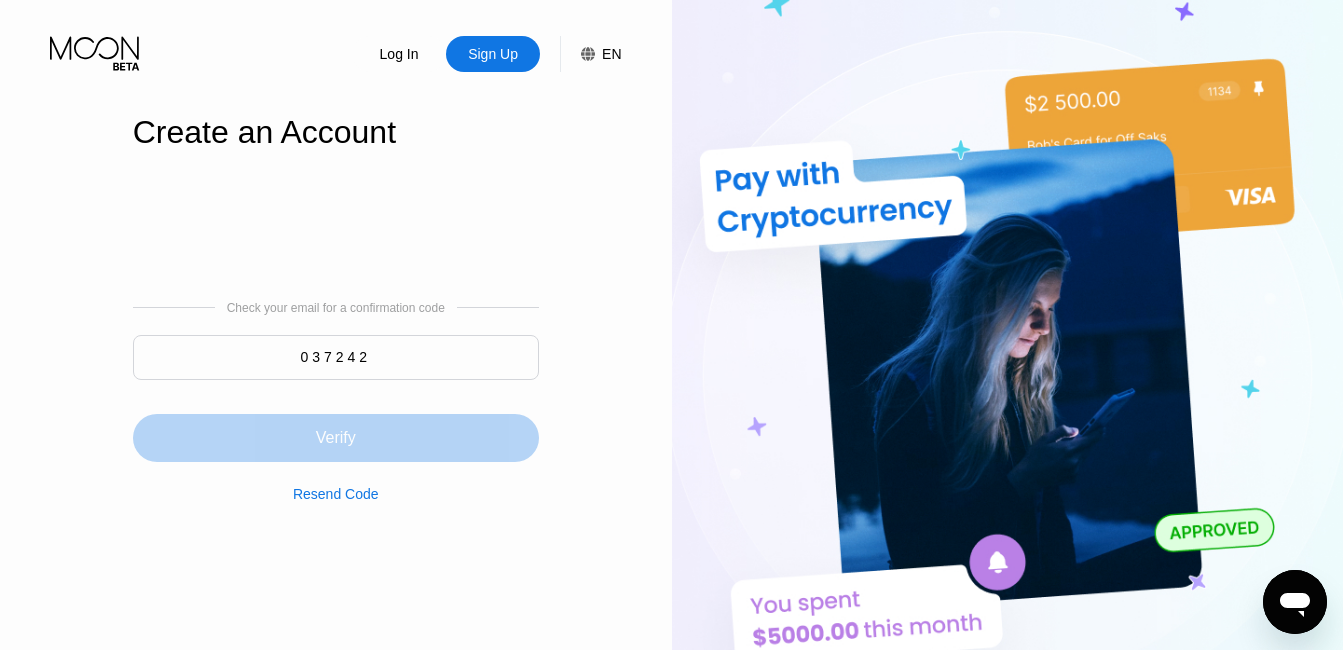 click on "Verify" at bounding box center (336, 438) 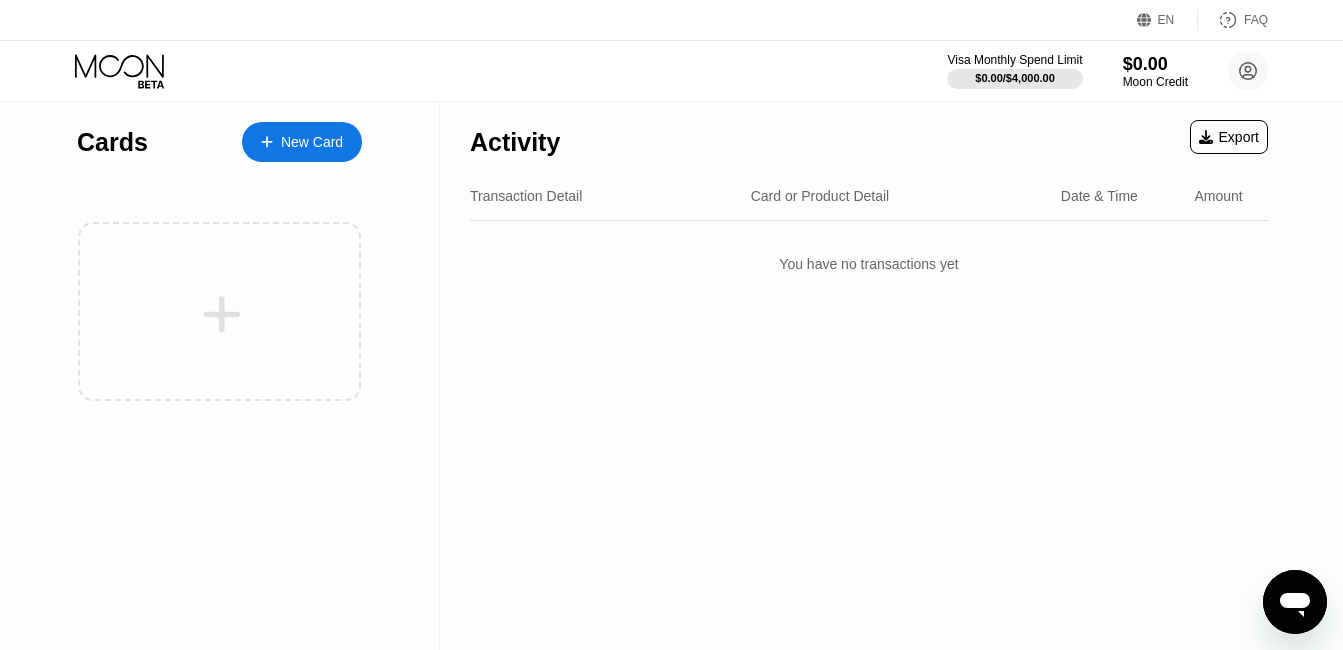 click on "New Card" at bounding box center [302, 142] 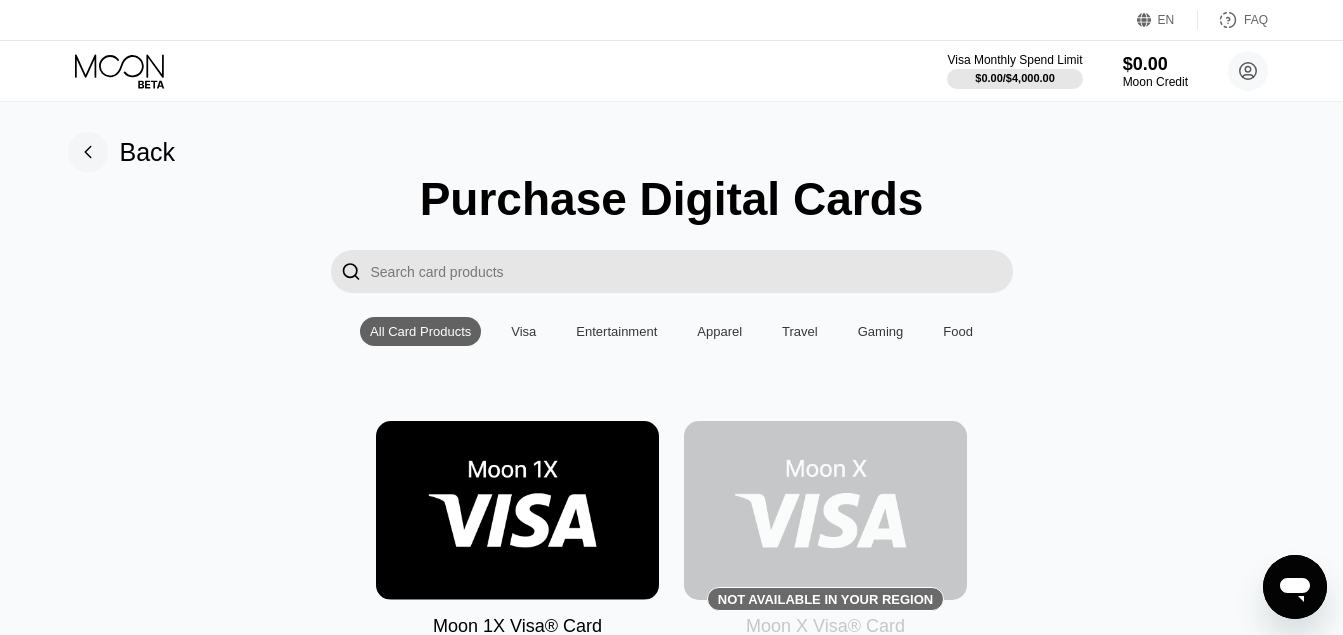 scroll, scrollTop: 347, scrollLeft: 0, axis: vertical 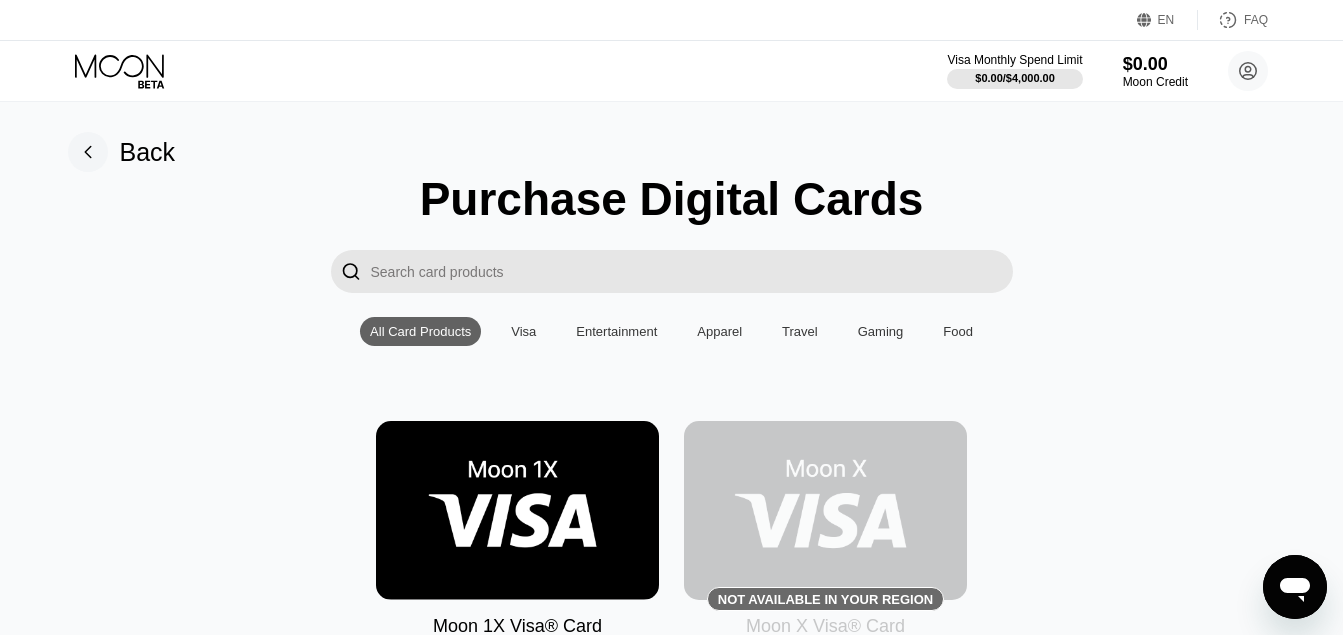 click on "Visa" at bounding box center [523, 331] 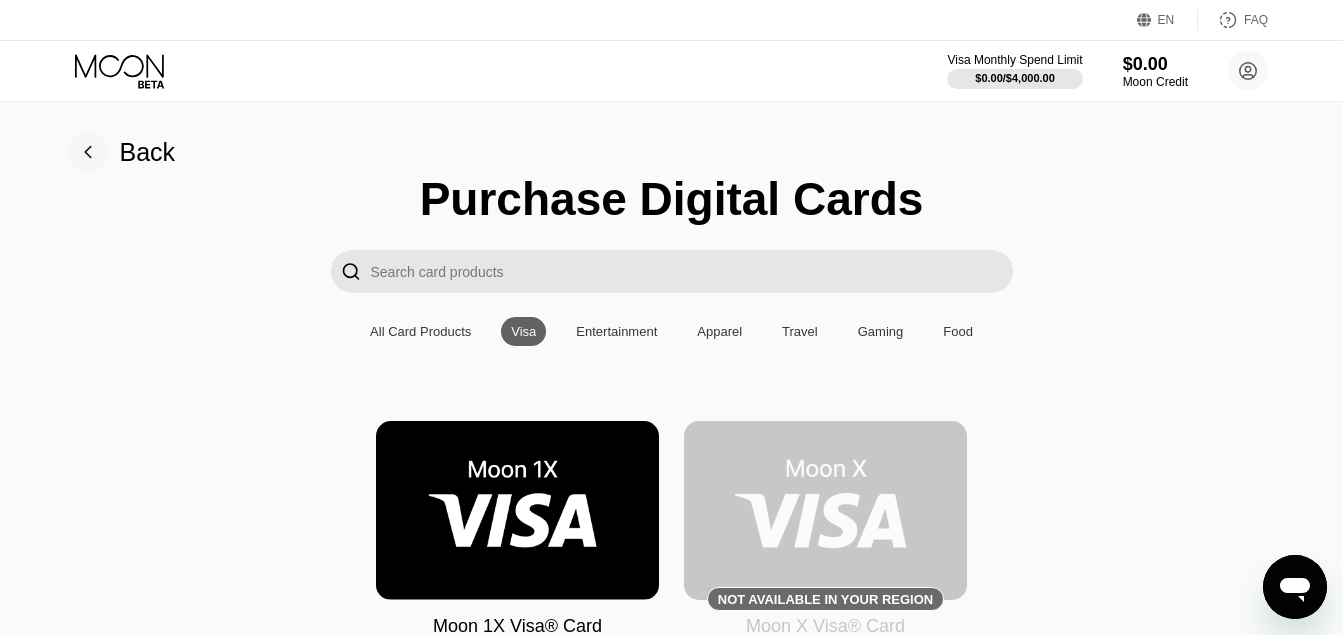 click on "All Card Products" at bounding box center [420, 331] 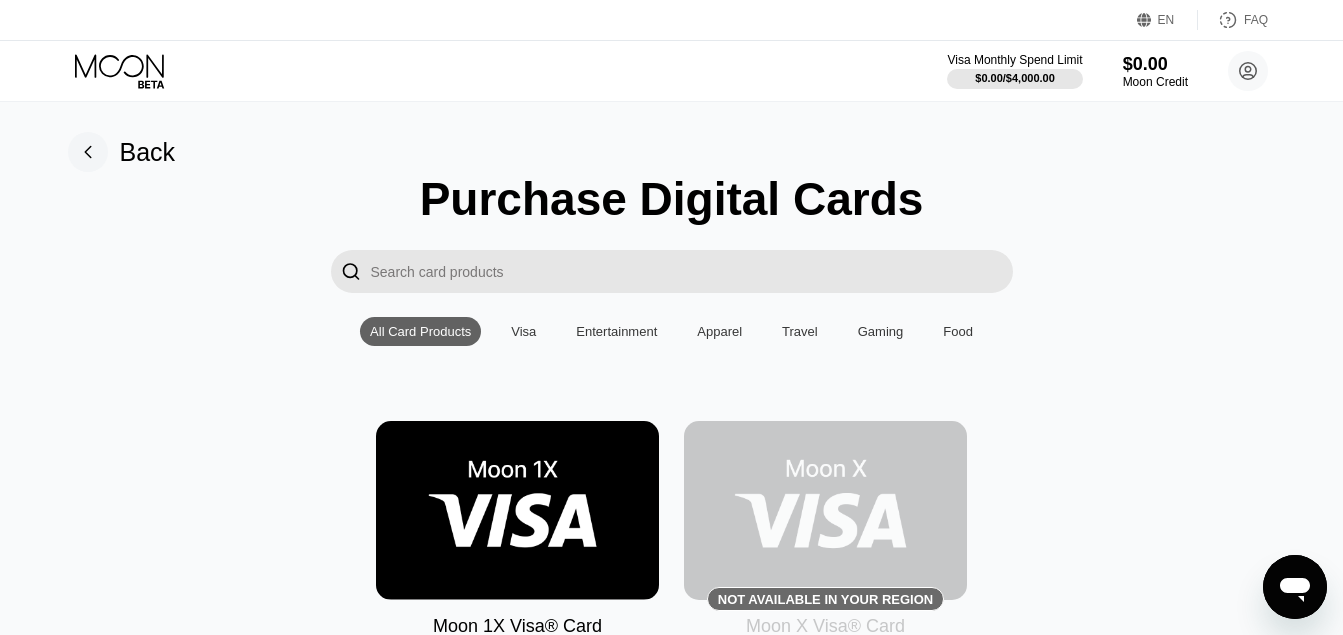 click at bounding box center [517, 510] 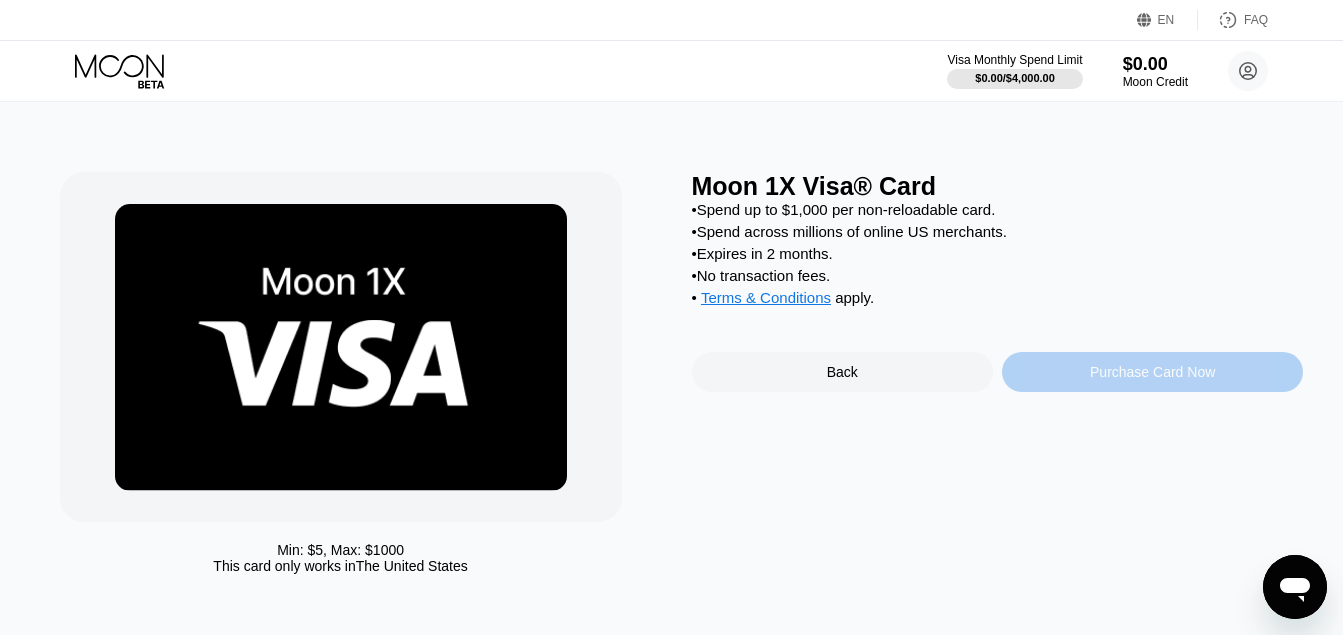 click on "Purchase Card Now" at bounding box center [1152, 372] 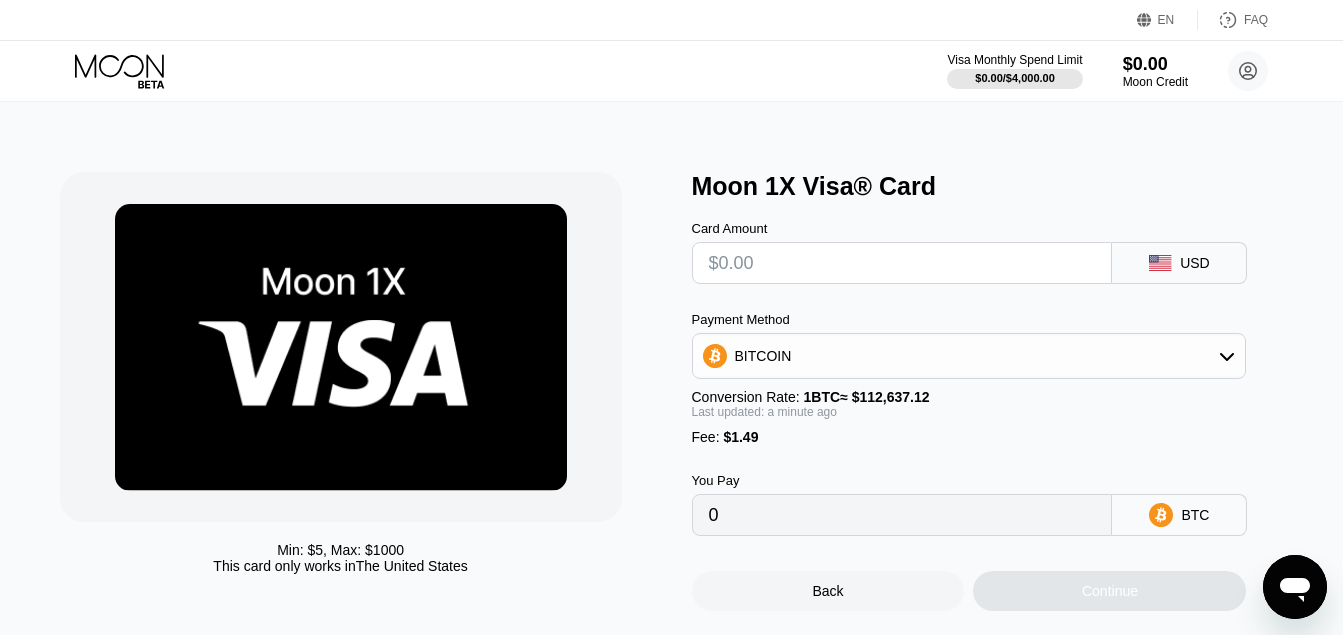 scroll, scrollTop: 0, scrollLeft: 0, axis: both 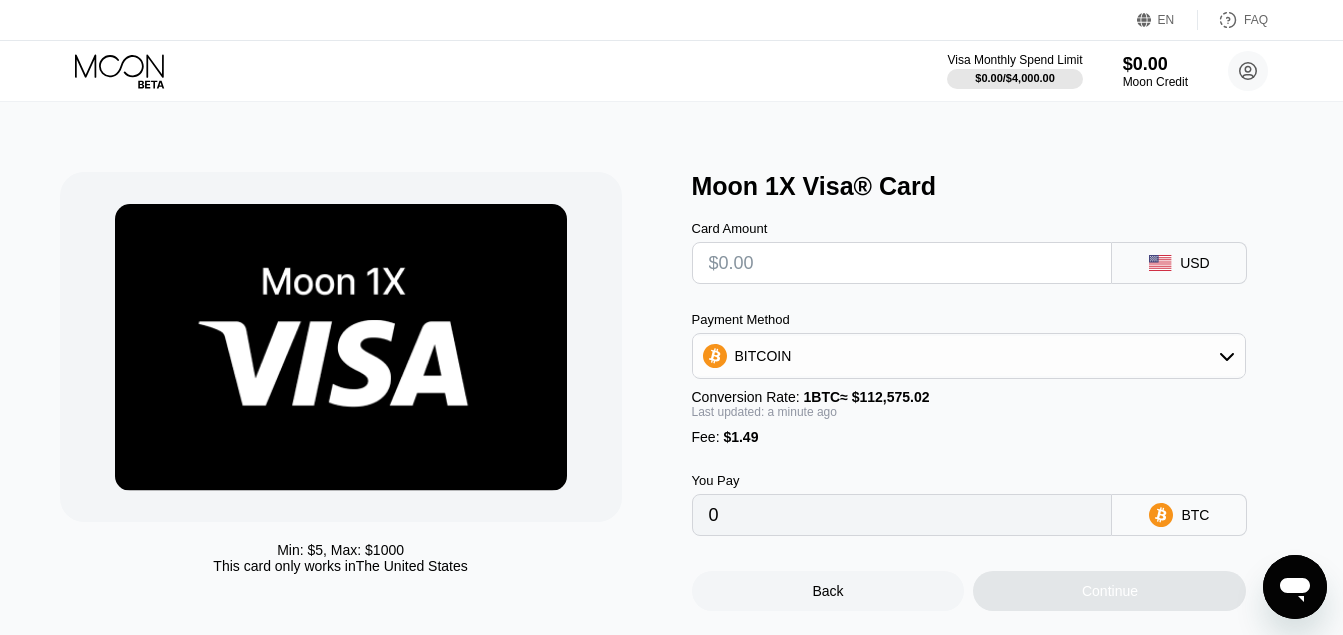 click at bounding box center (902, 263) 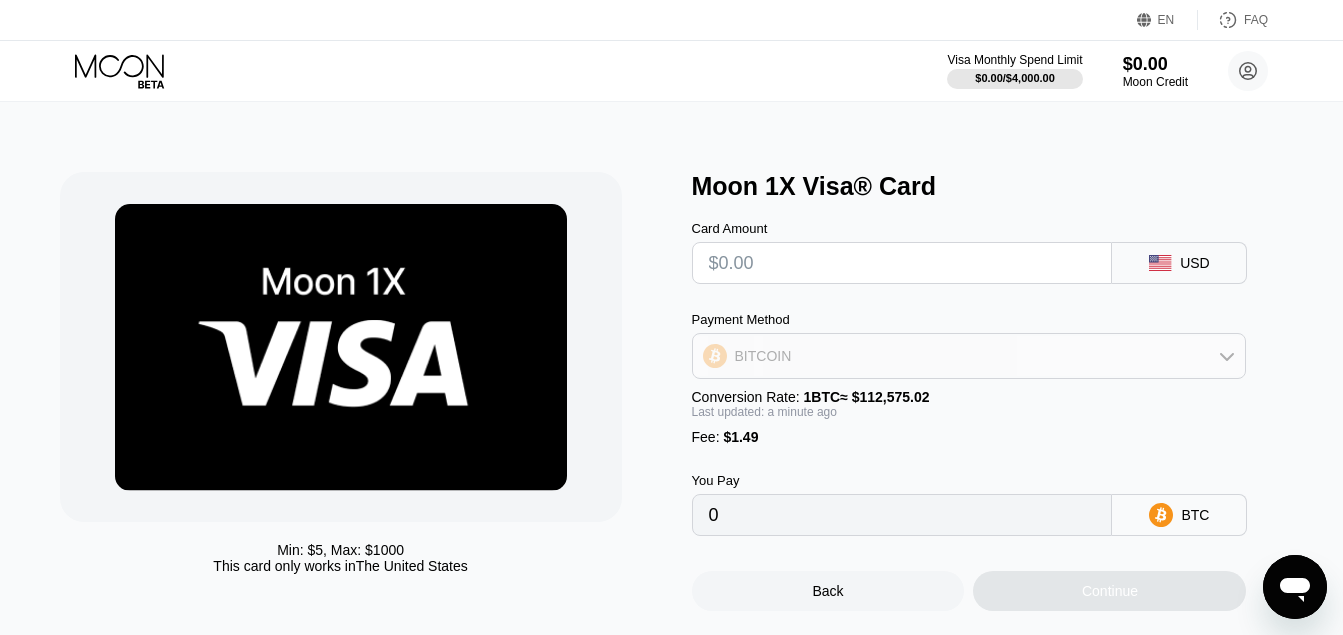 click on "BITCOIN" at bounding box center [969, 356] 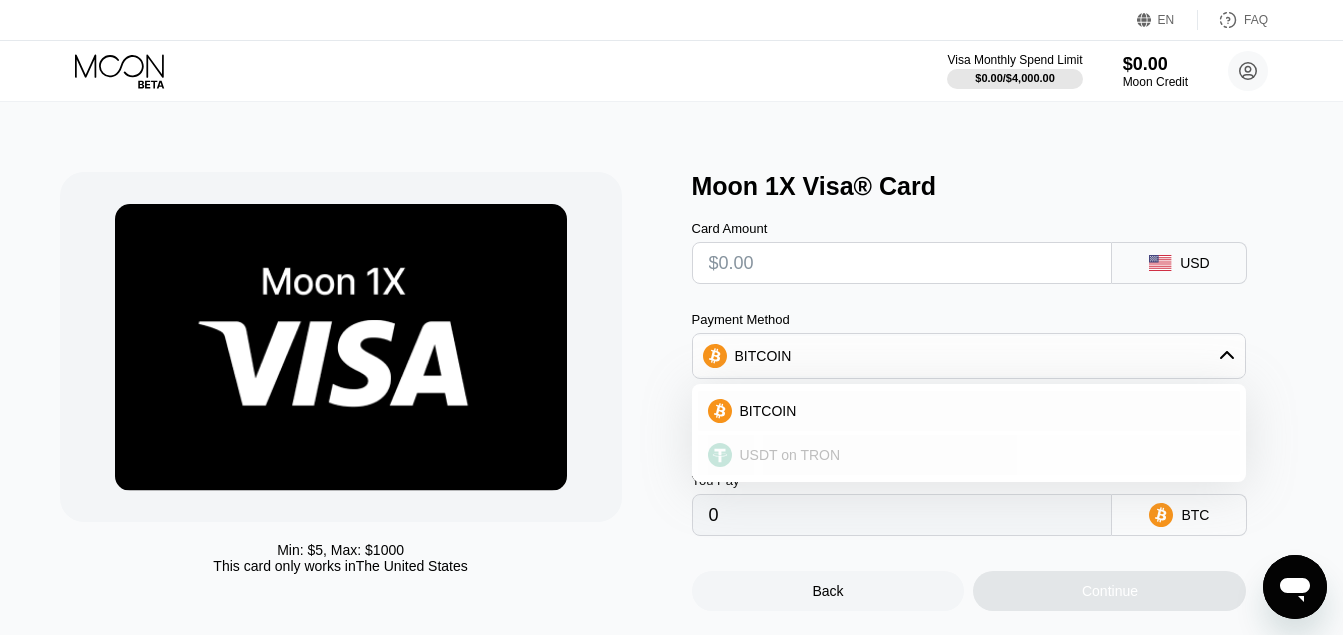 click on "USDT on TRON" at bounding box center (981, 455) 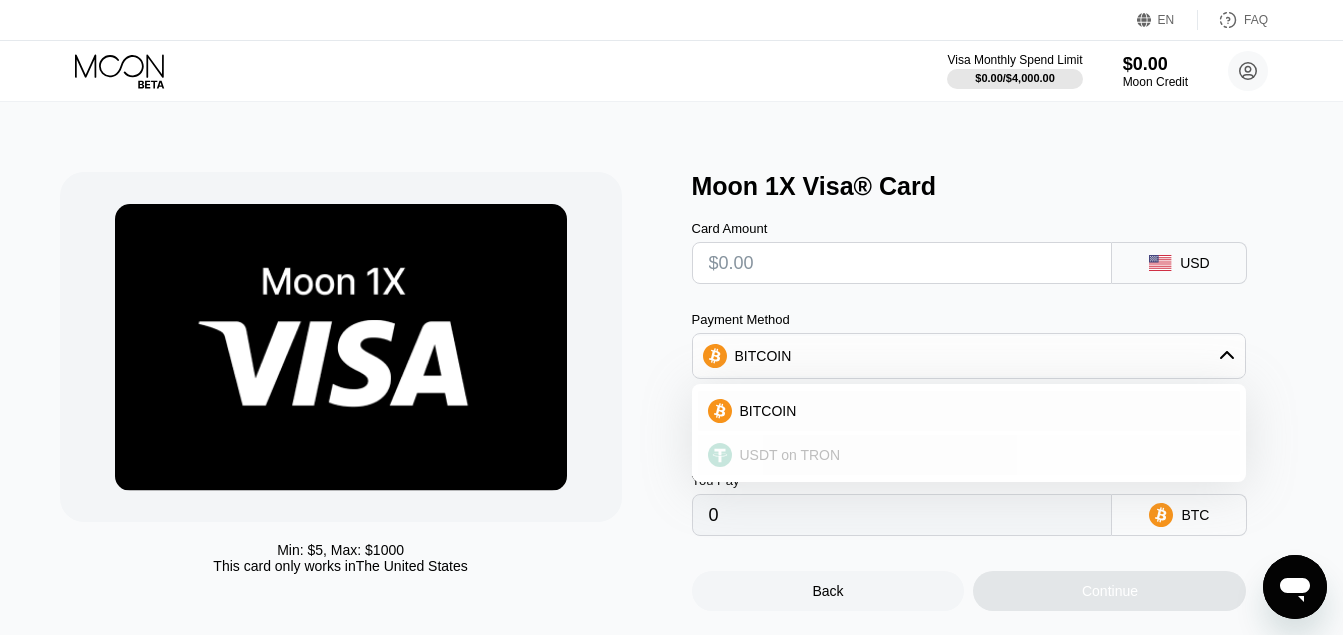type on "0.00" 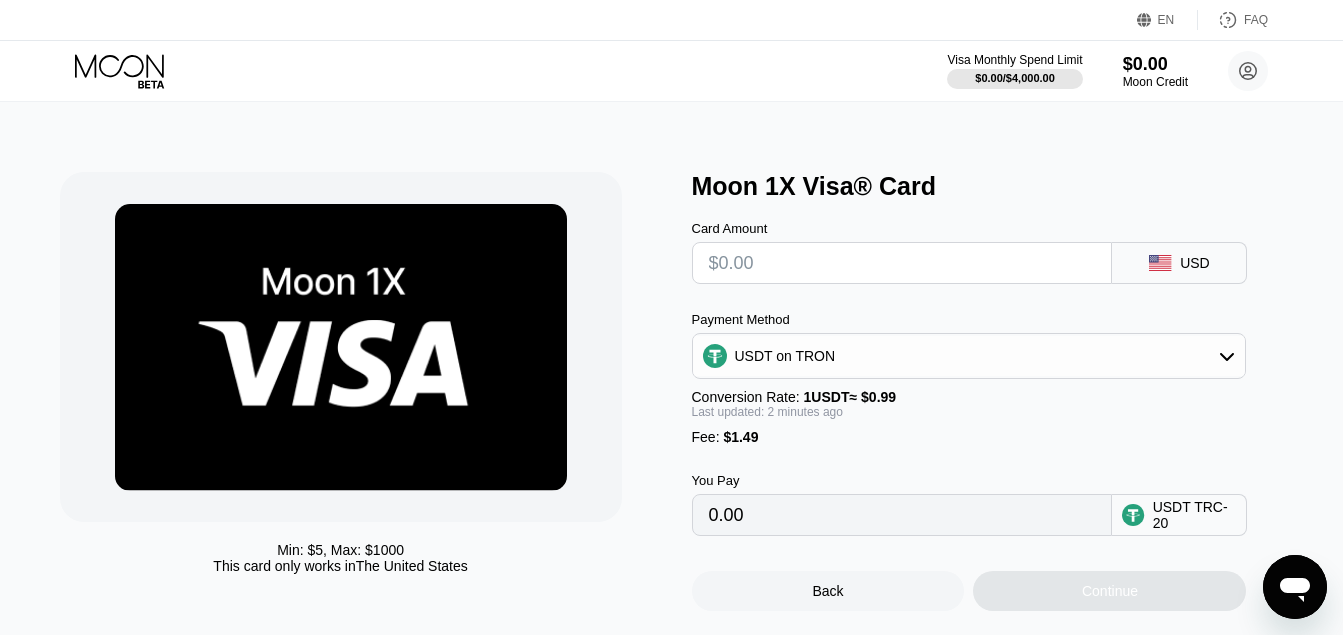 click at bounding box center [902, 263] 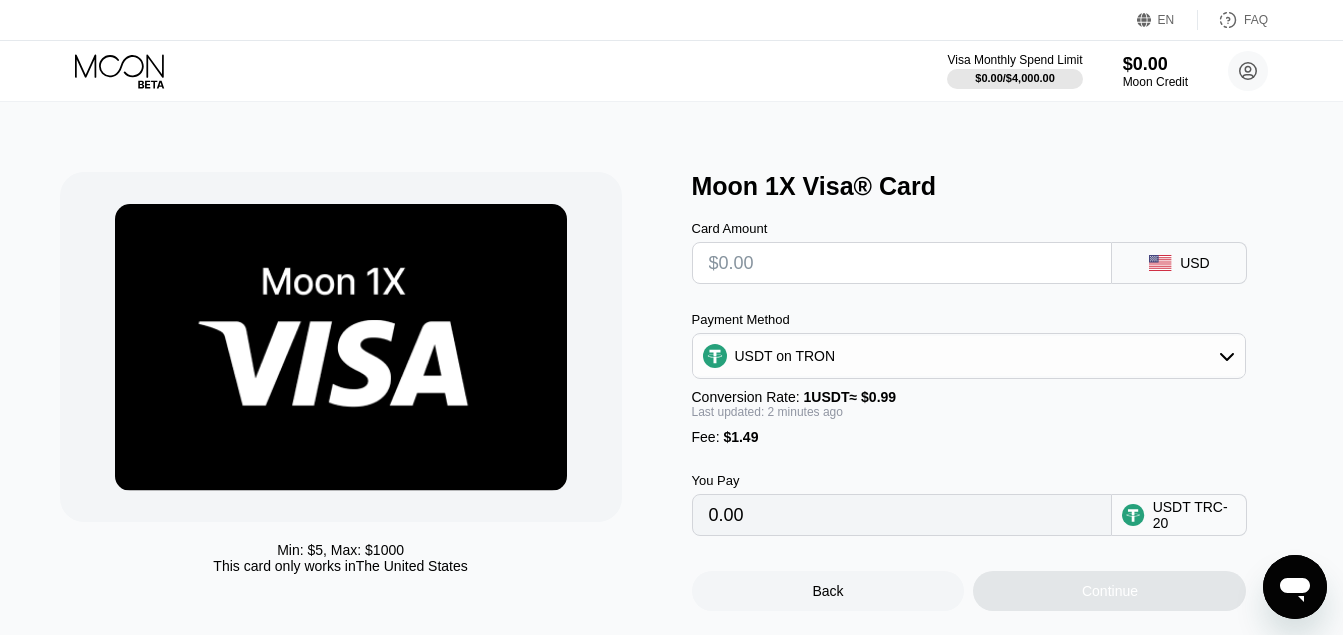 type on "$1" 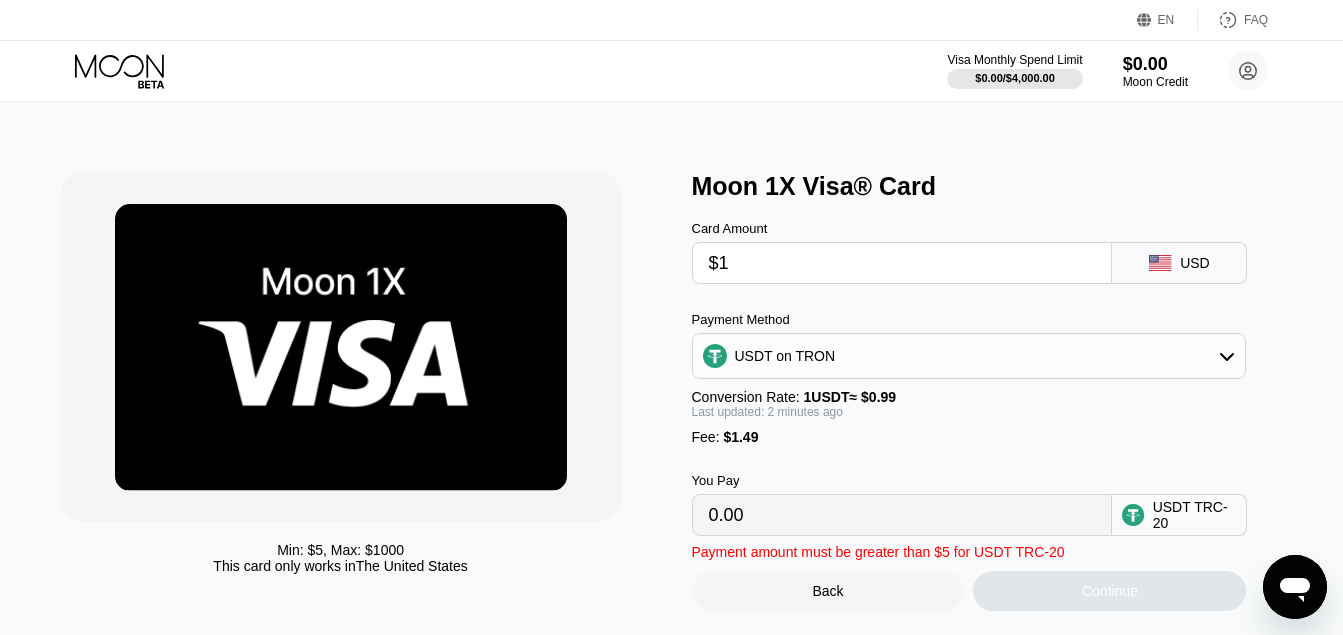 type on "2.52" 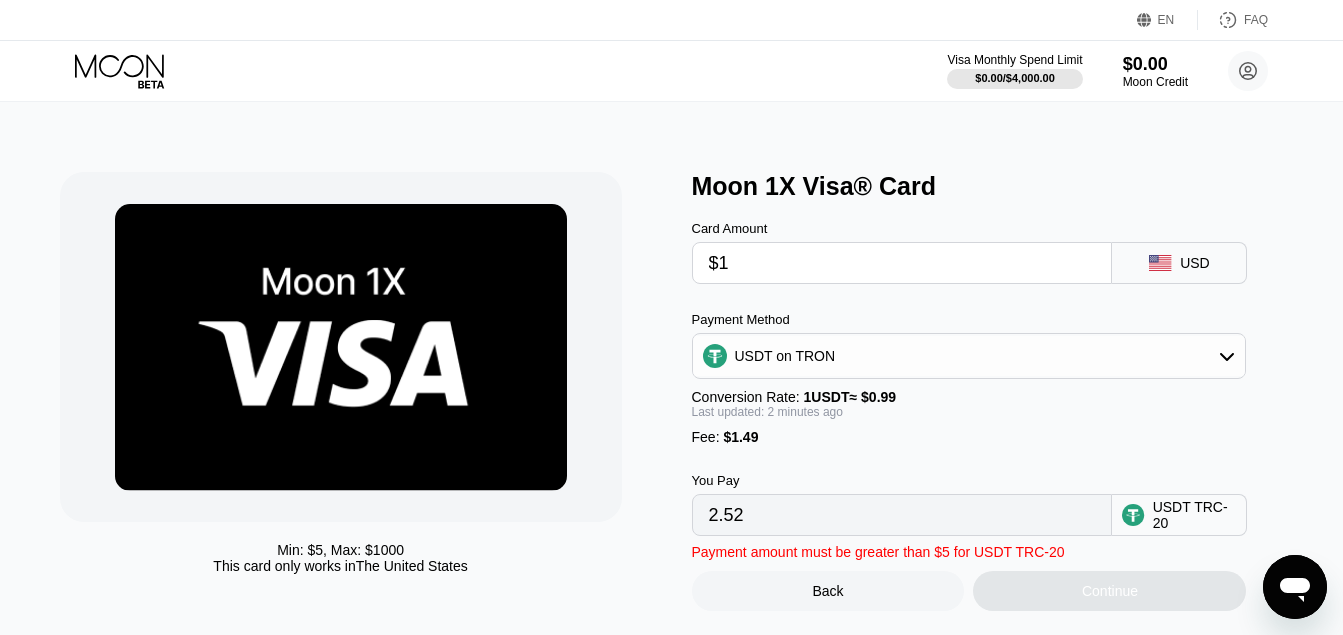 type on "$10" 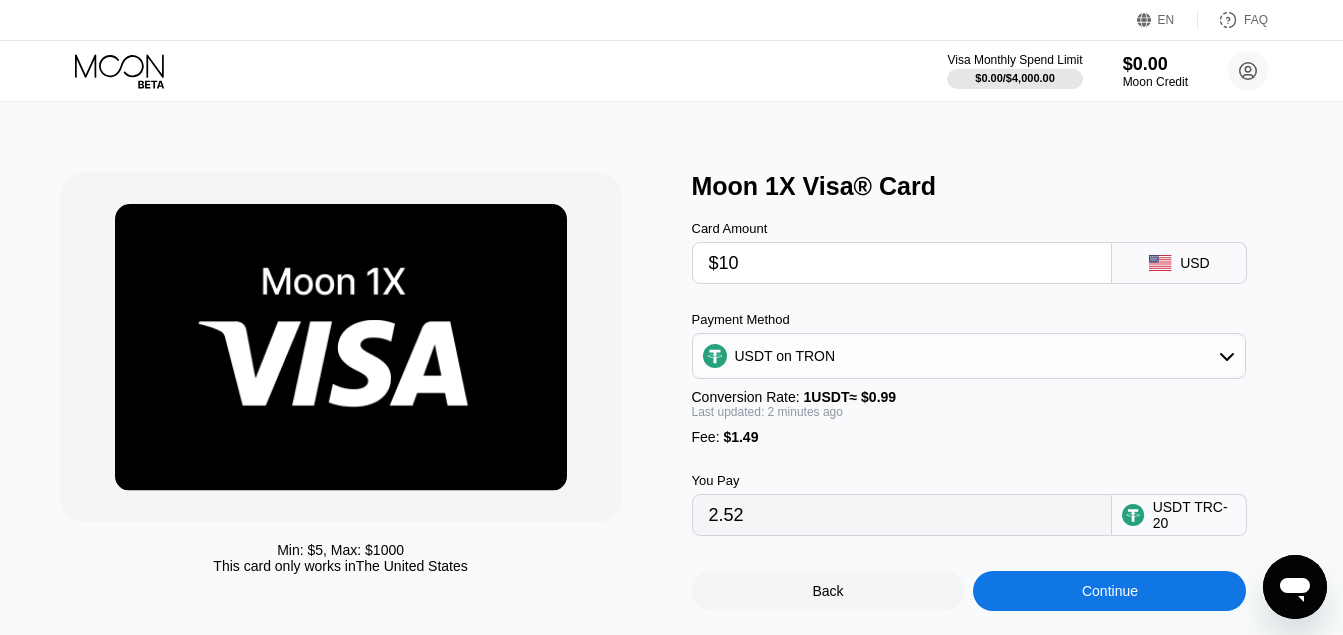 type on "11.61" 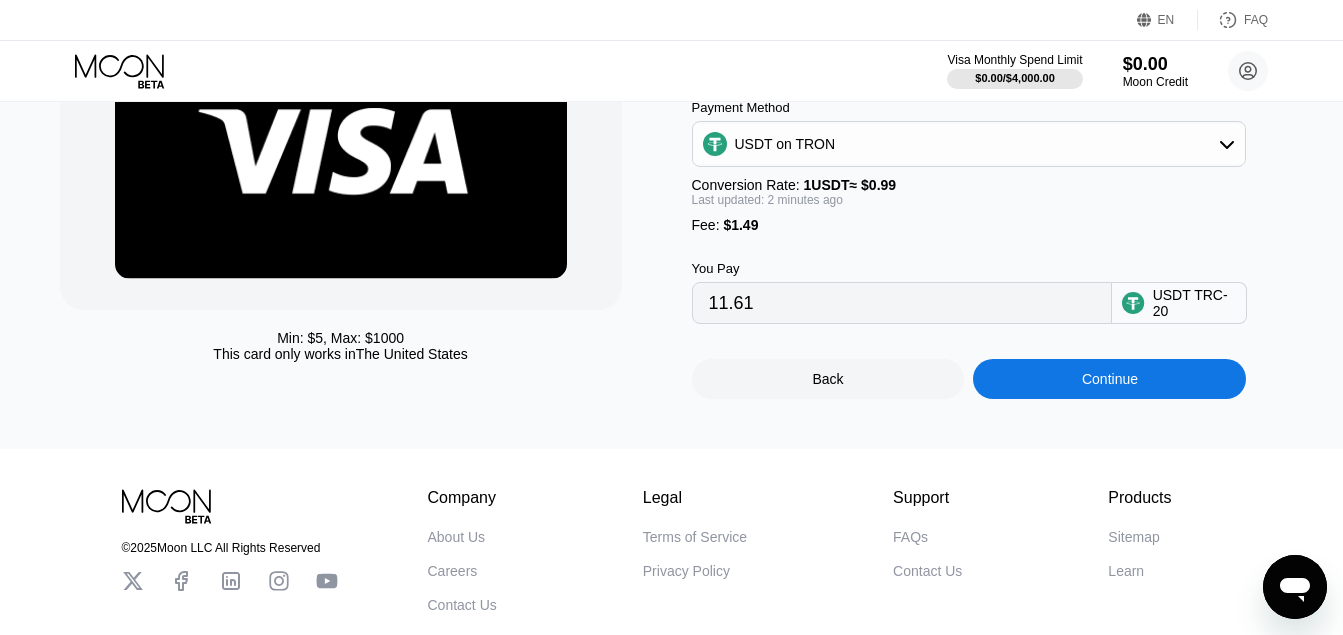 scroll, scrollTop: 239, scrollLeft: 0, axis: vertical 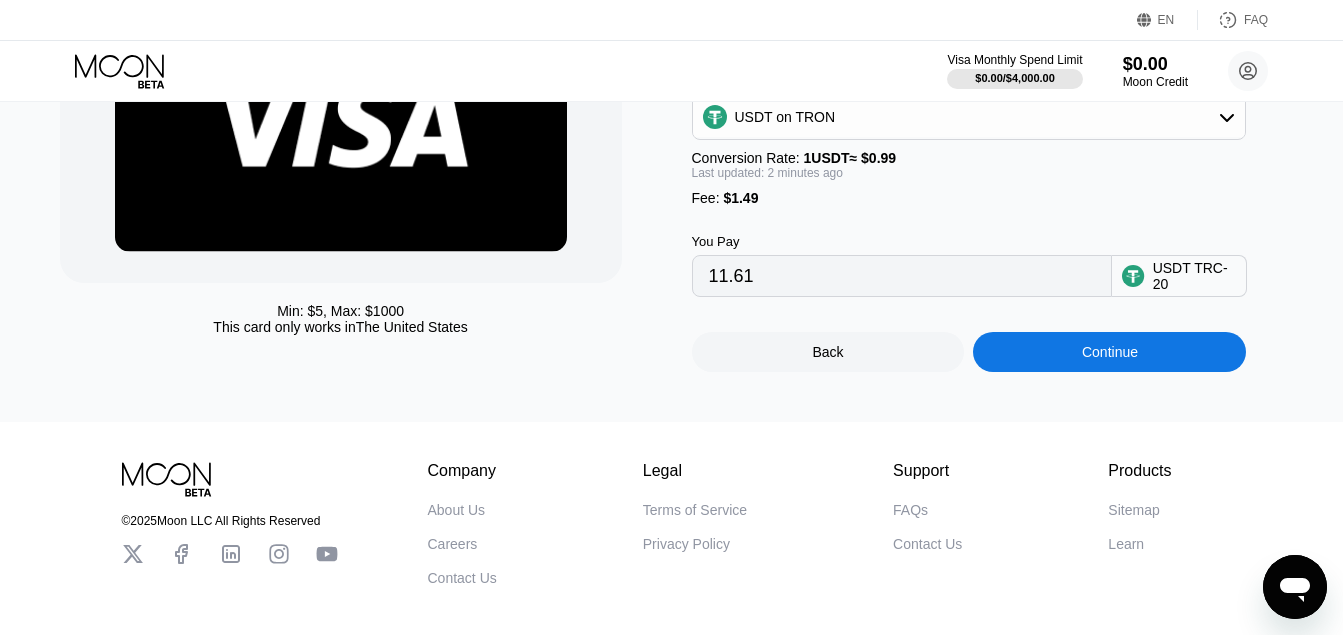 type on "$10" 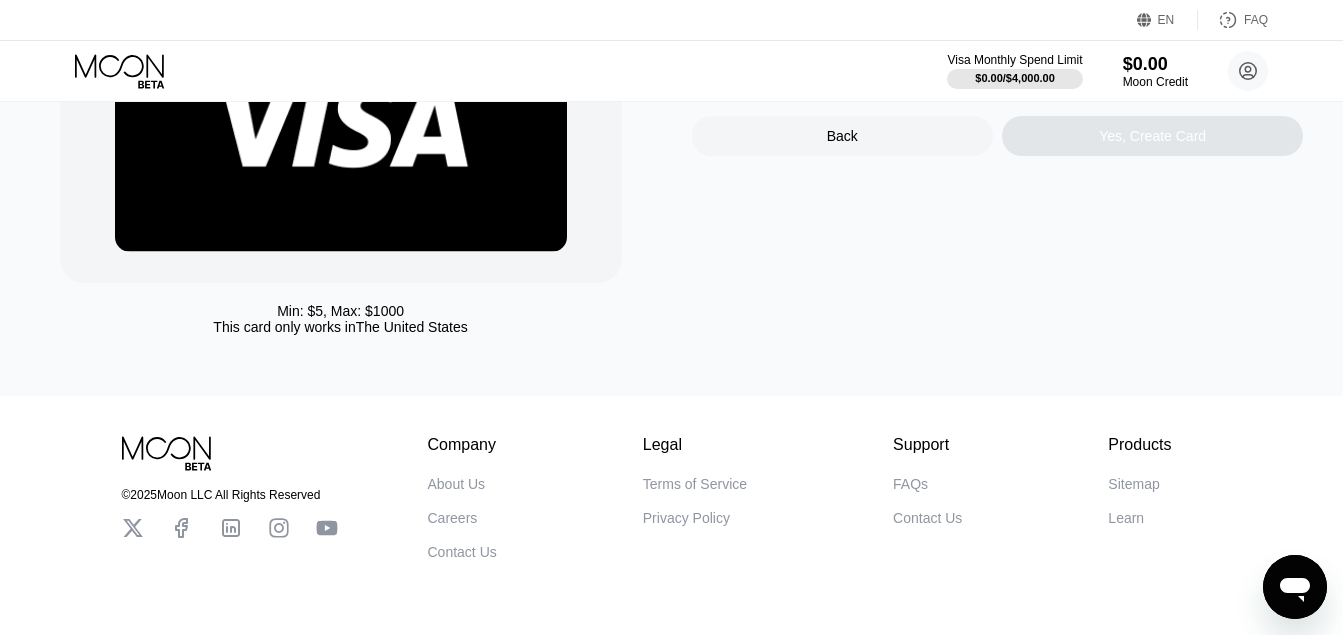 scroll, scrollTop: 0, scrollLeft: 0, axis: both 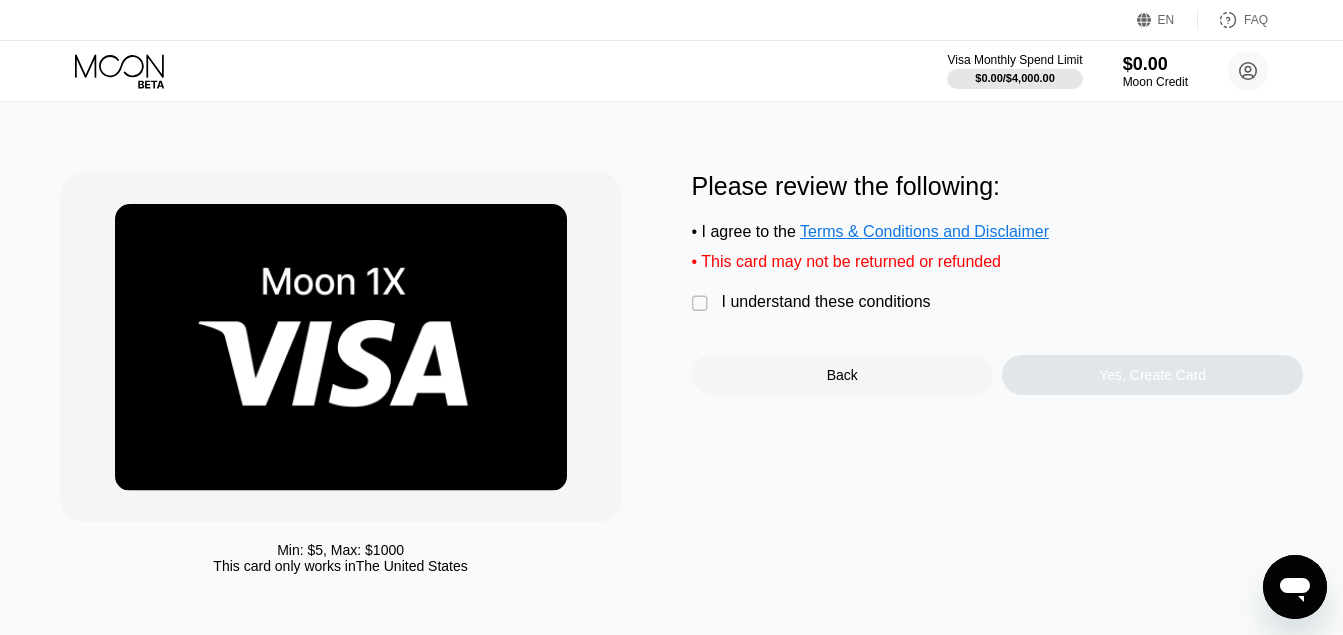 click on "" at bounding box center (702, 304) 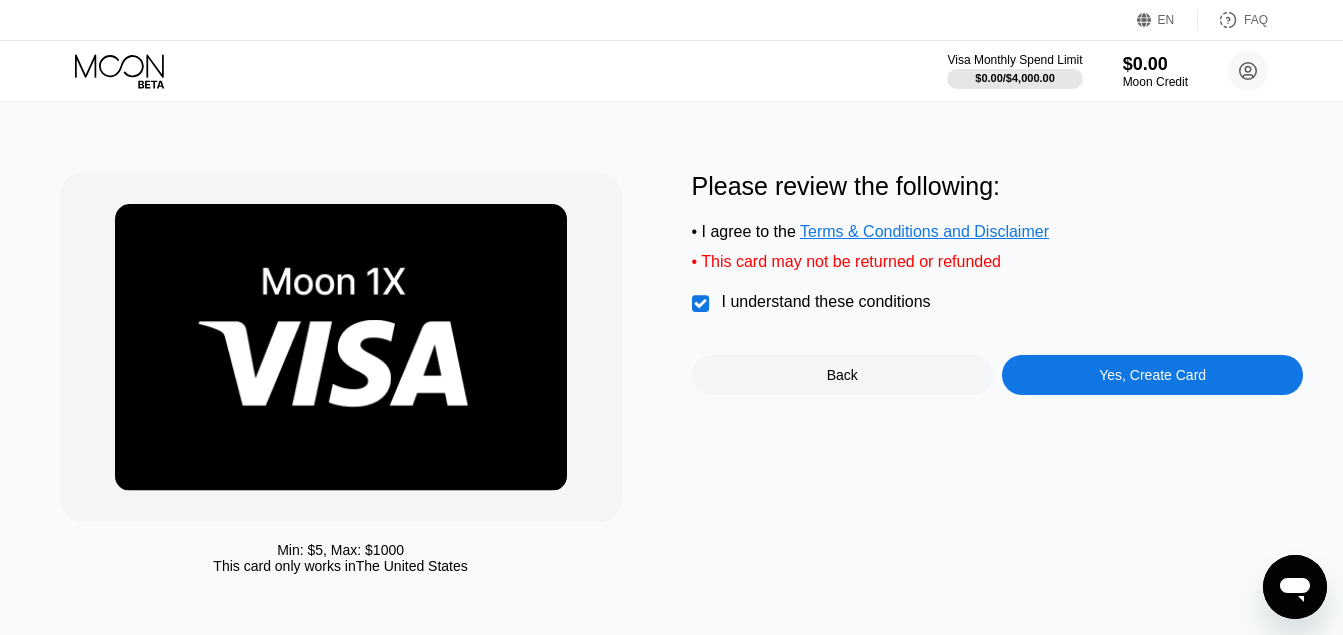 click on "Yes, Create Card" at bounding box center (1152, 375) 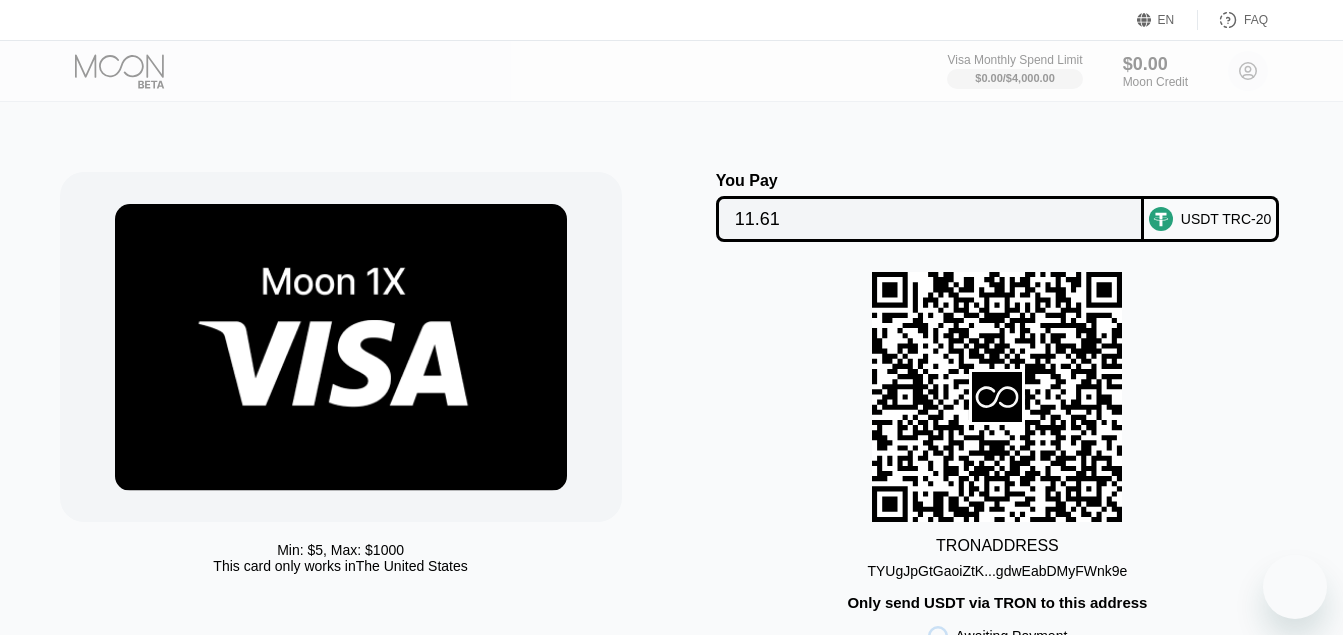 scroll, scrollTop: 0, scrollLeft: 0, axis: both 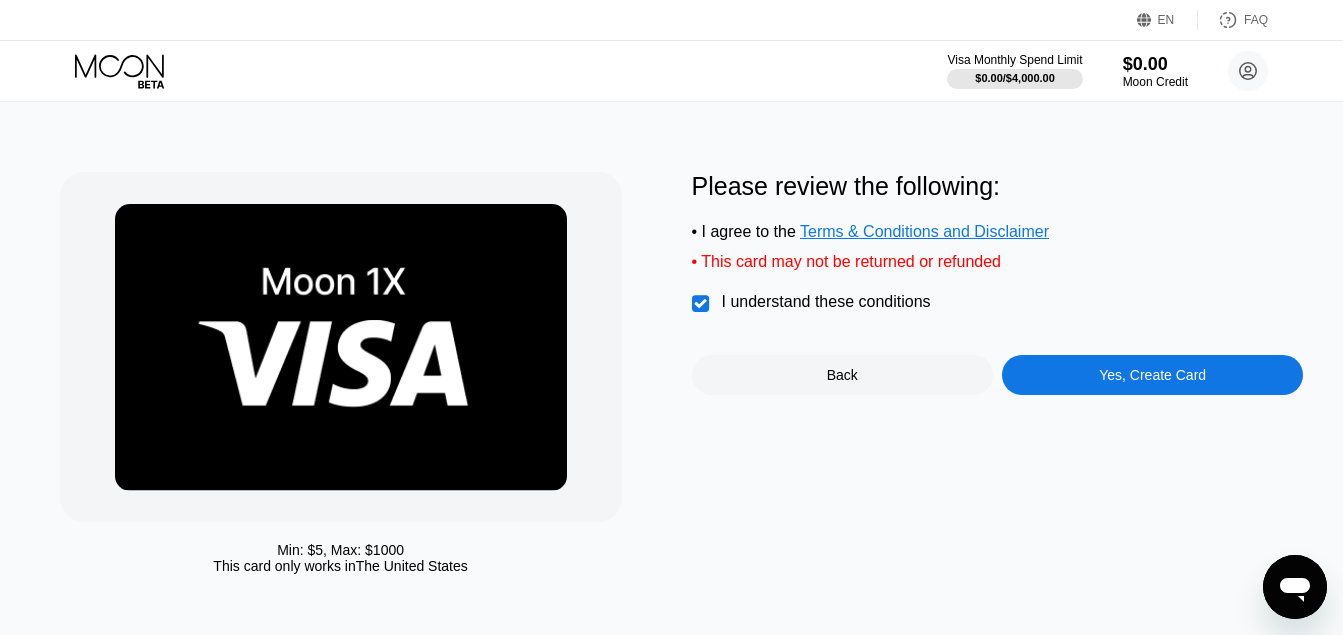 click on "Yes, Create Card" at bounding box center [1152, 375] 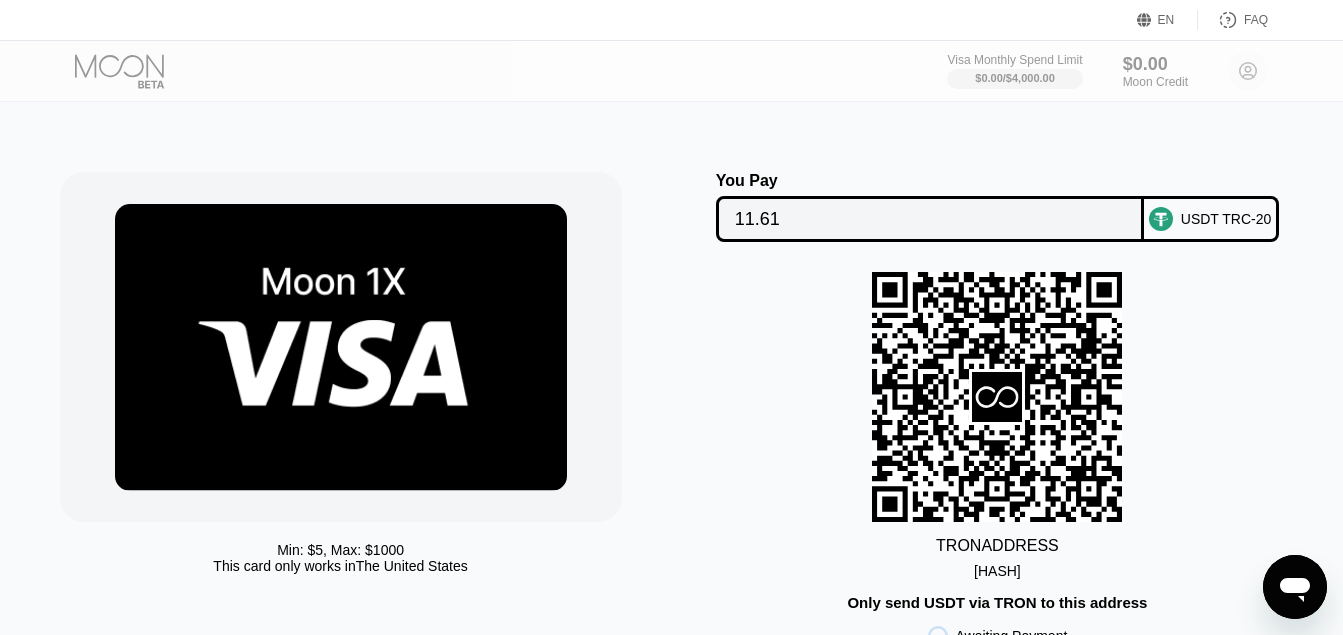 click on "USDT TRC-20" at bounding box center [1211, 219] 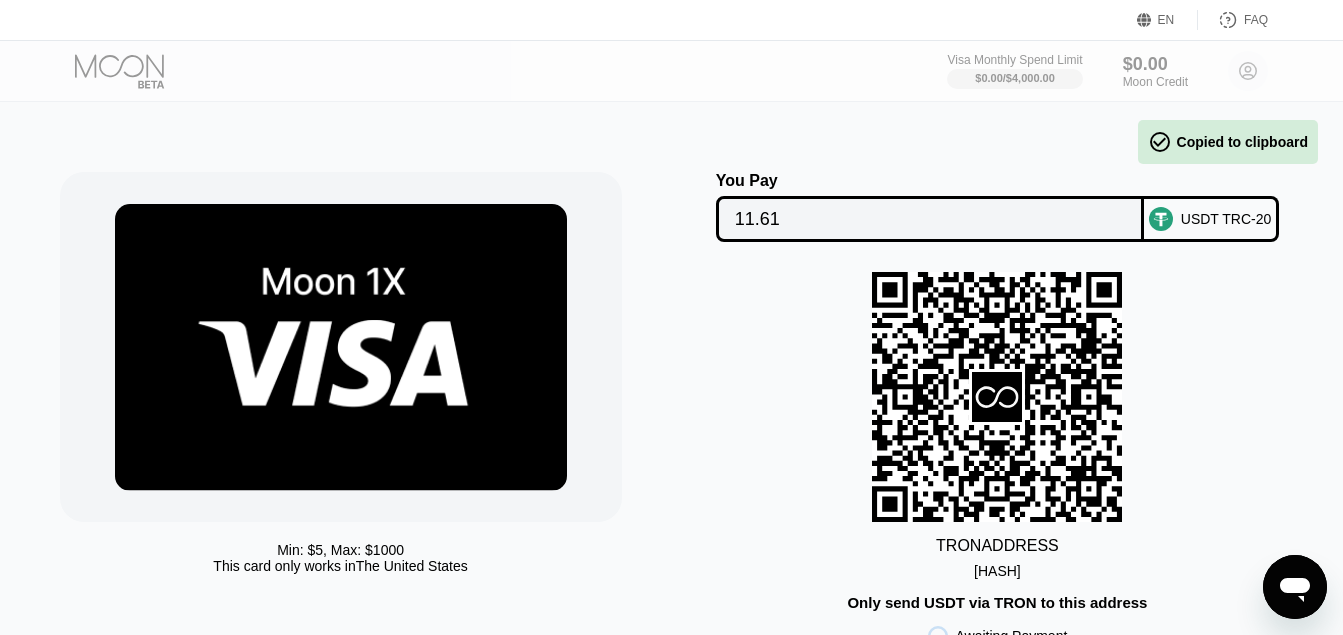 click on "USDT TRC-20" at bounding box center [1226, 219] 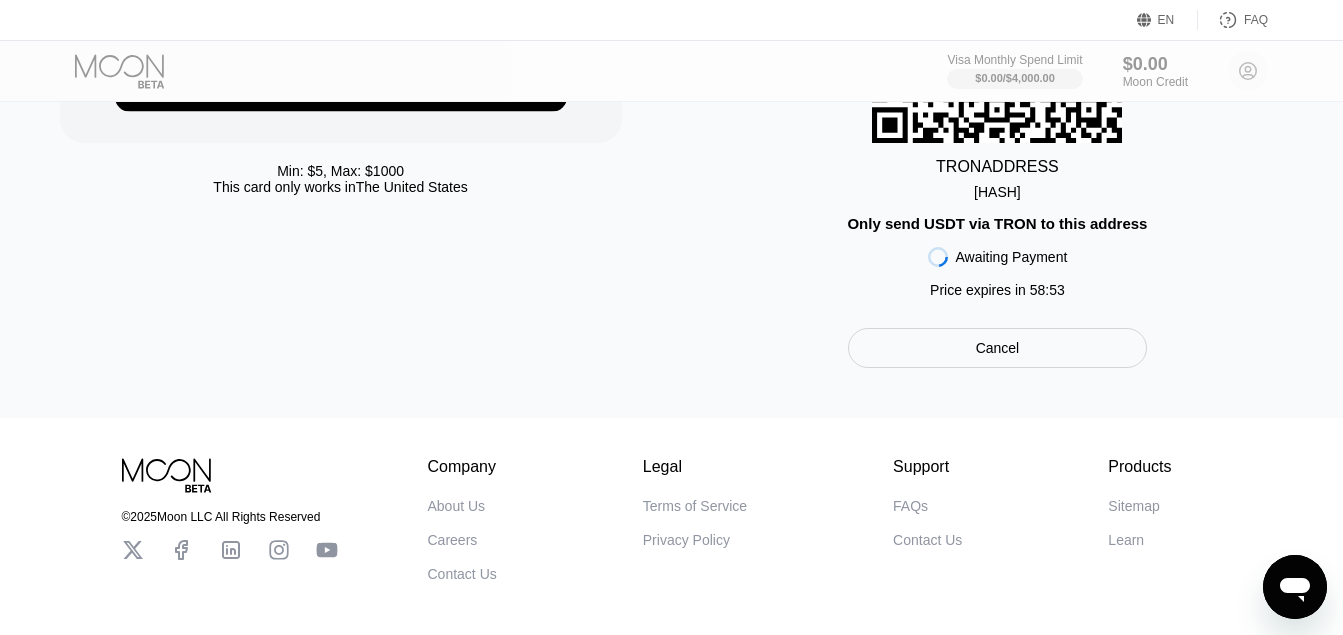 scroll, scrollTop: 390, scrollLeft: 0, axis: vertical 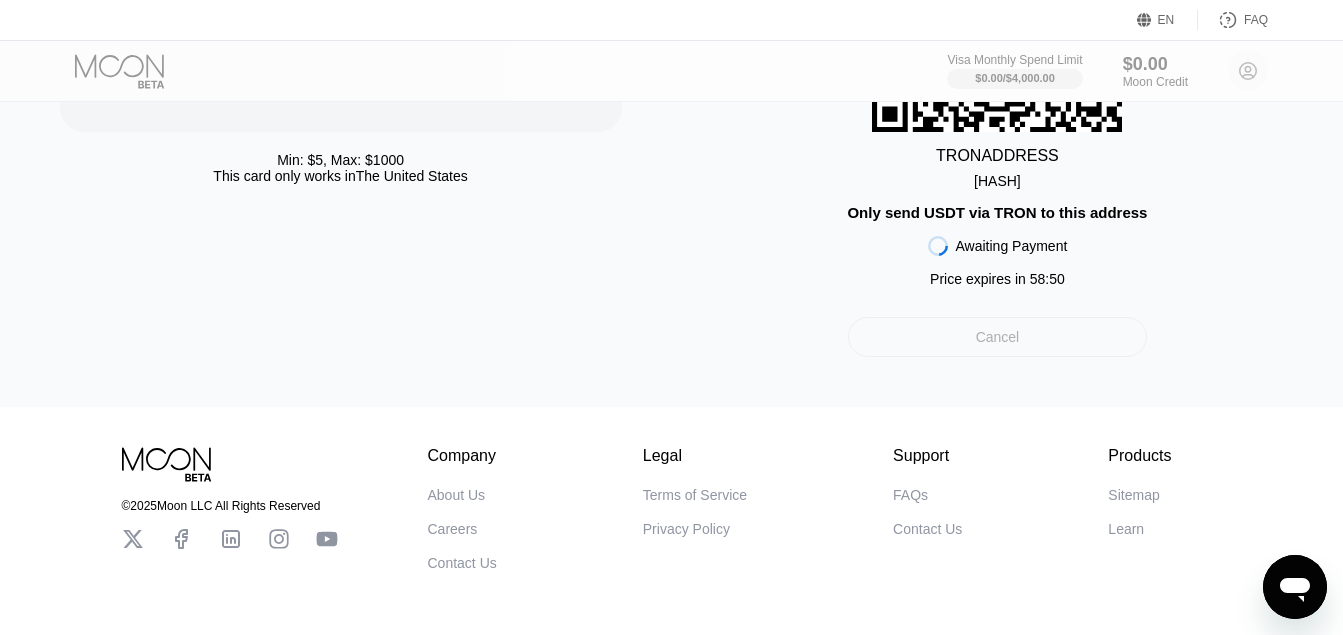click on "Cancel" at bounding box center [998, 337] 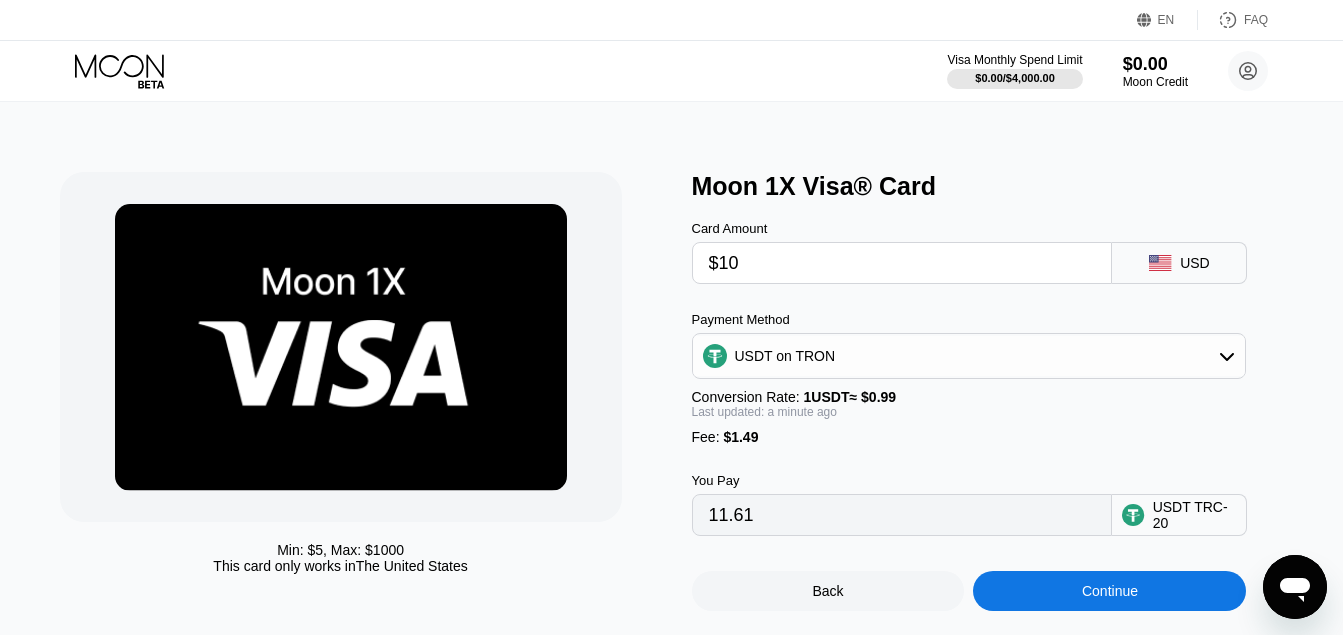 scroll, scrollTop: 0, scrollLeft: 0, axis: both 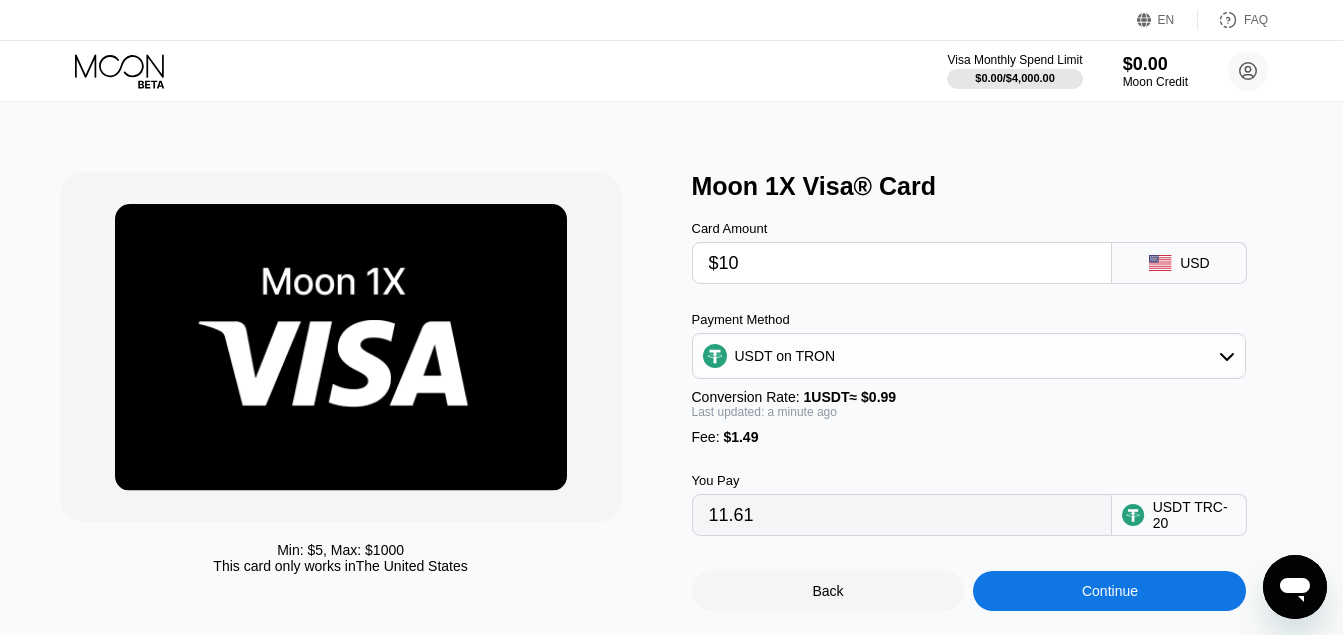 click on "USDT on TRON" at bounding box center [969, 356] 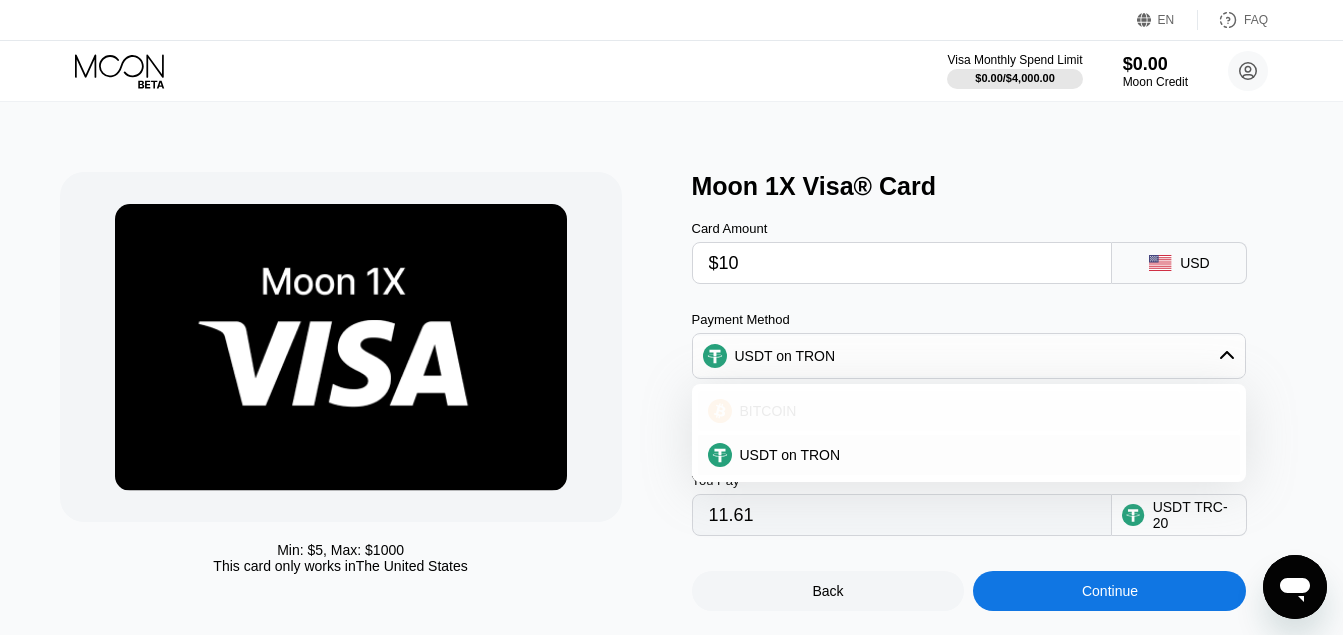 click on "BITCOIN" at bounding box center (981, 411) 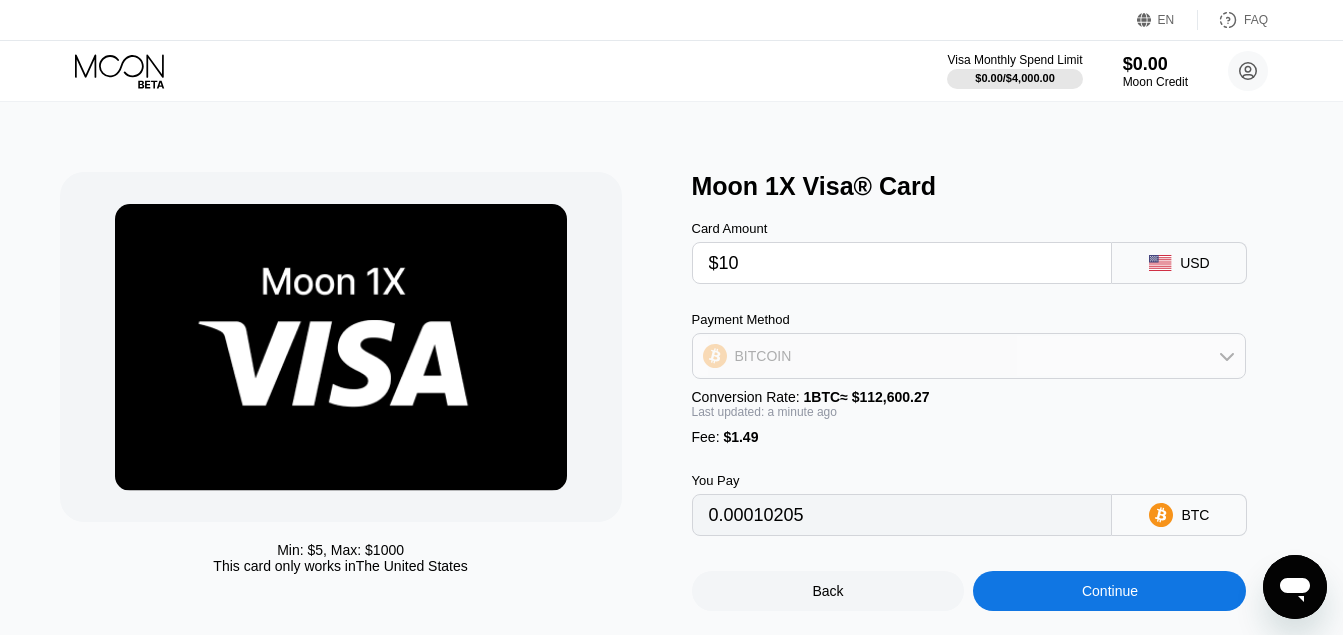 click on "BITCOIN" at bounding box center [969, 356] 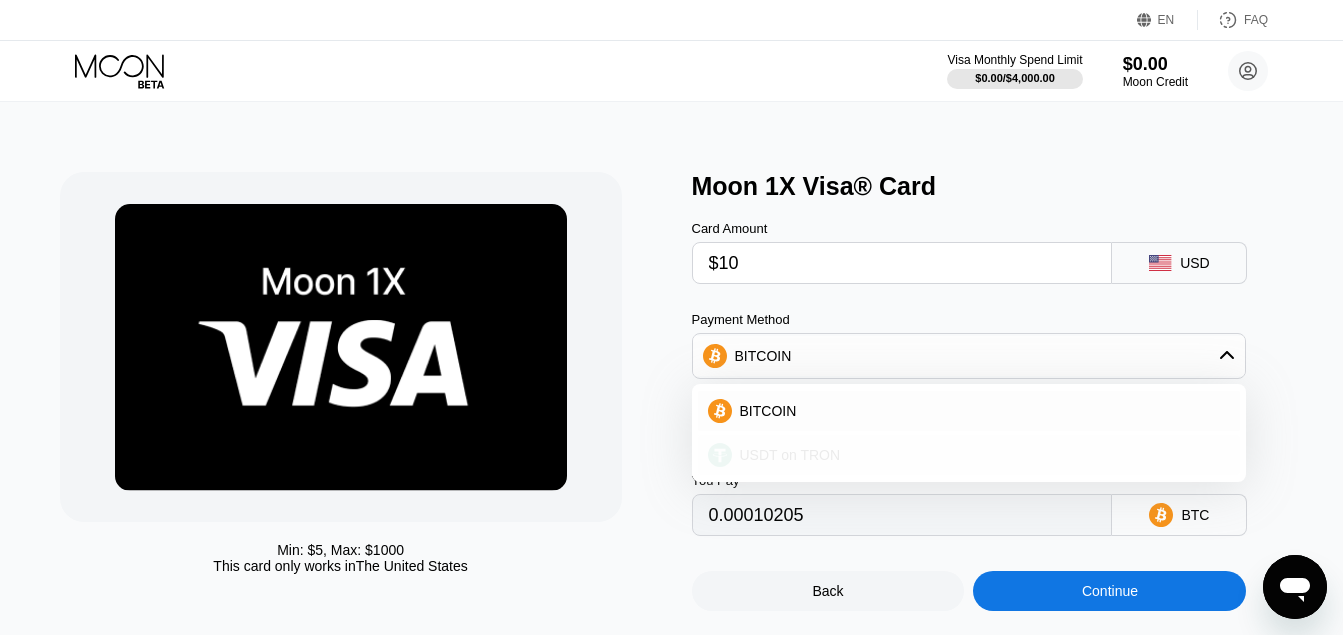 click on "USDT on TRON" at bounding box center (981, 455) 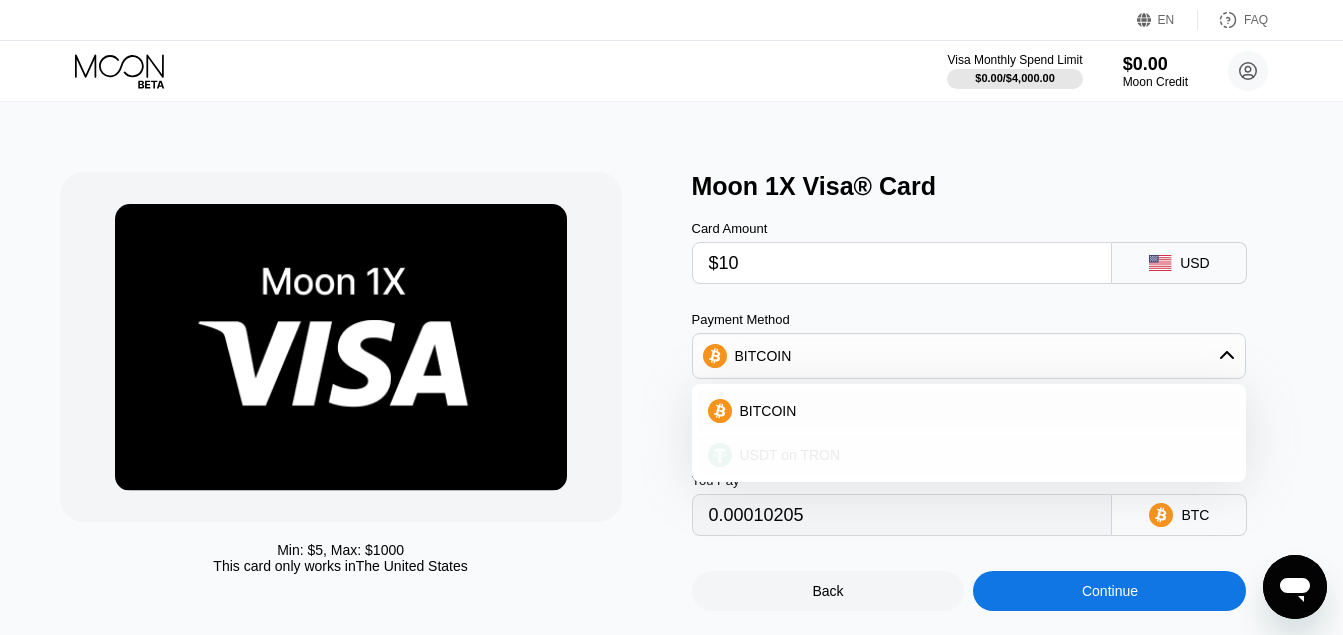 type on "11.61" 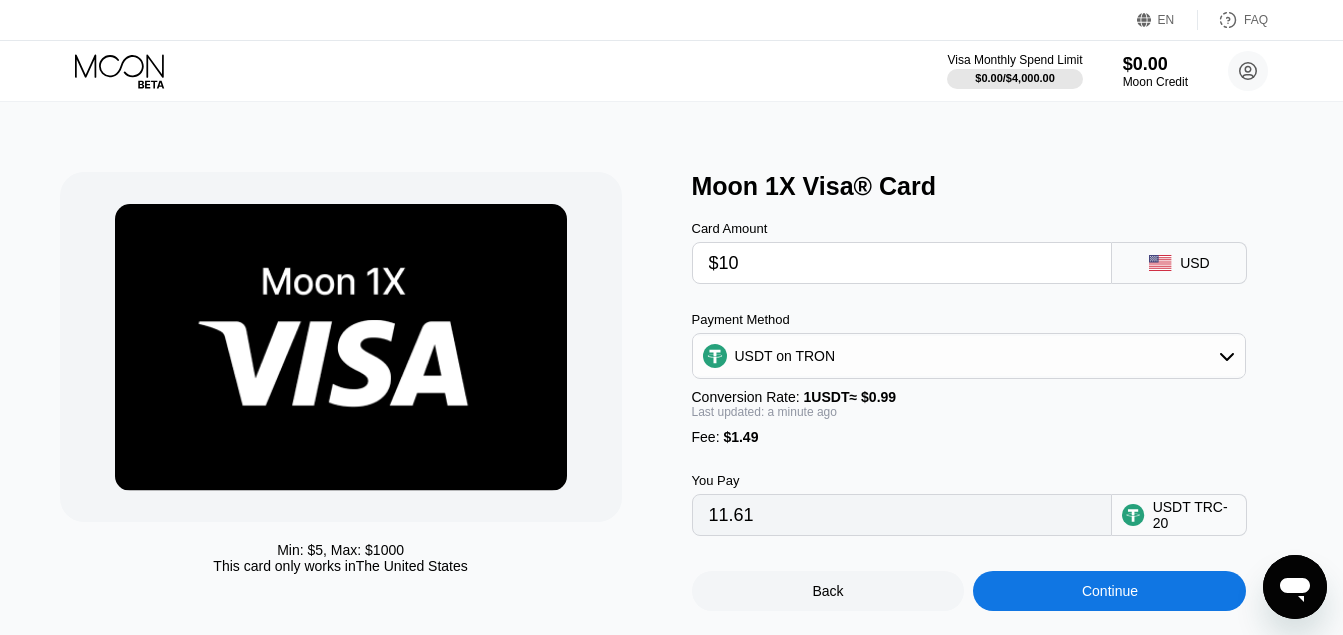 click on "$10" at bounding box center [902, 263] 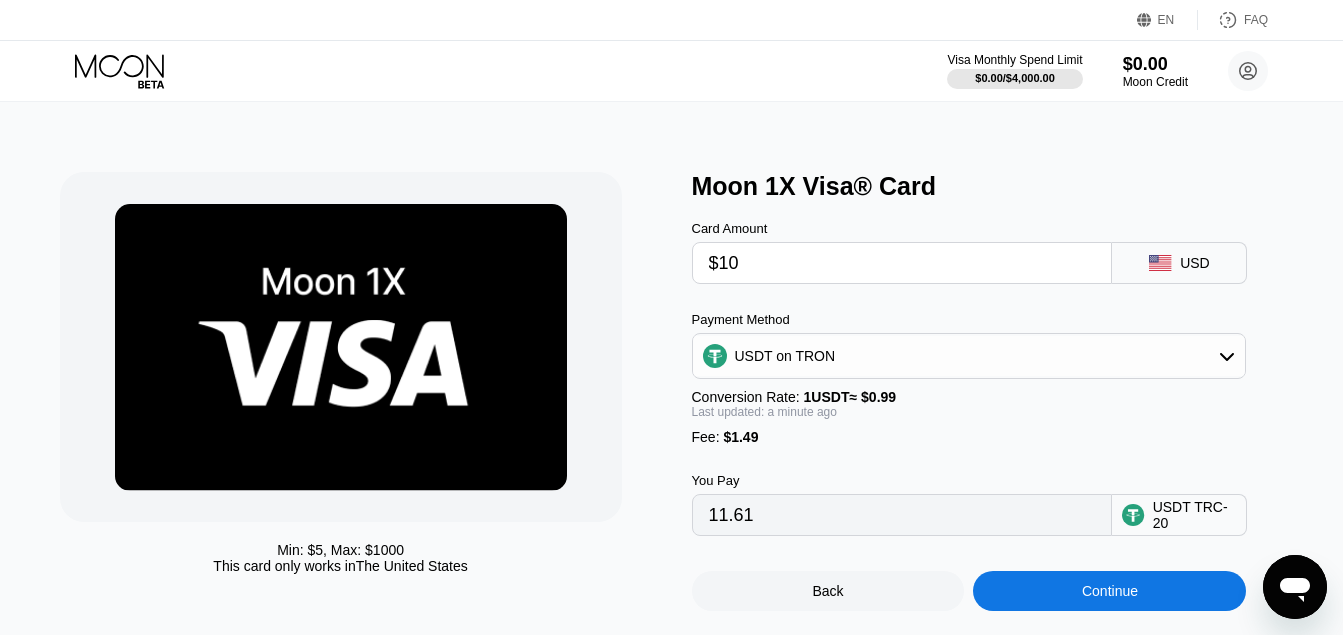 type on "$1" 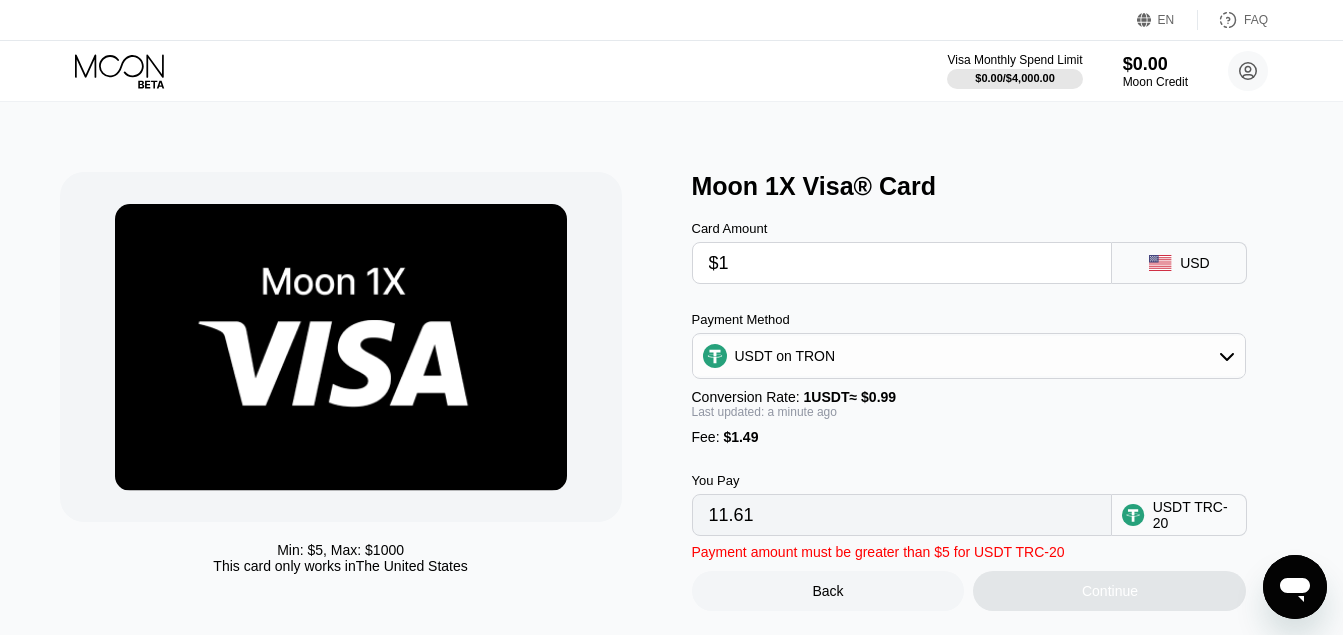 type on "2.52" 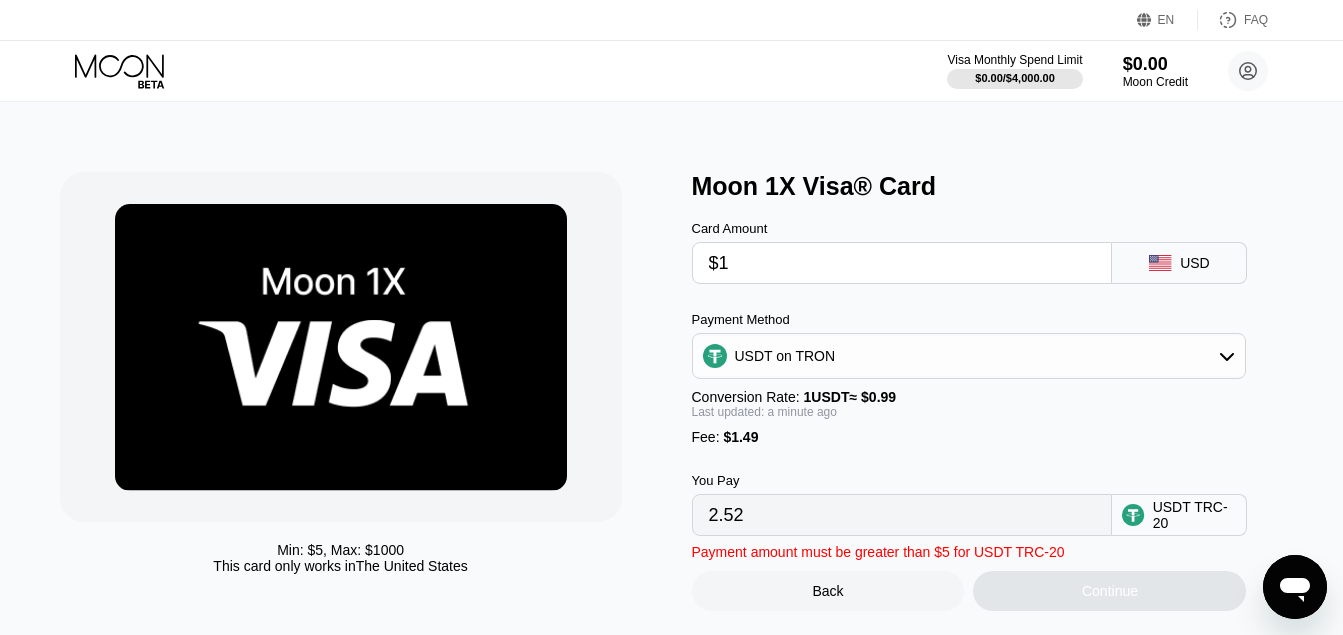 type 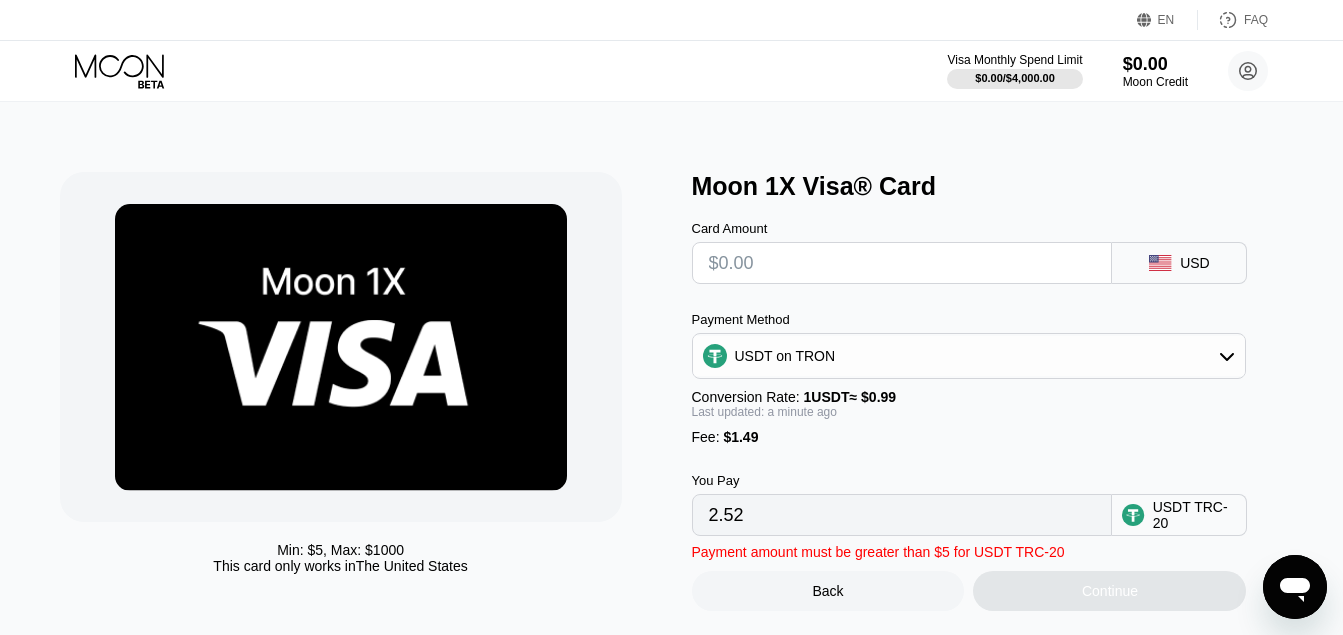 type on "0.00" 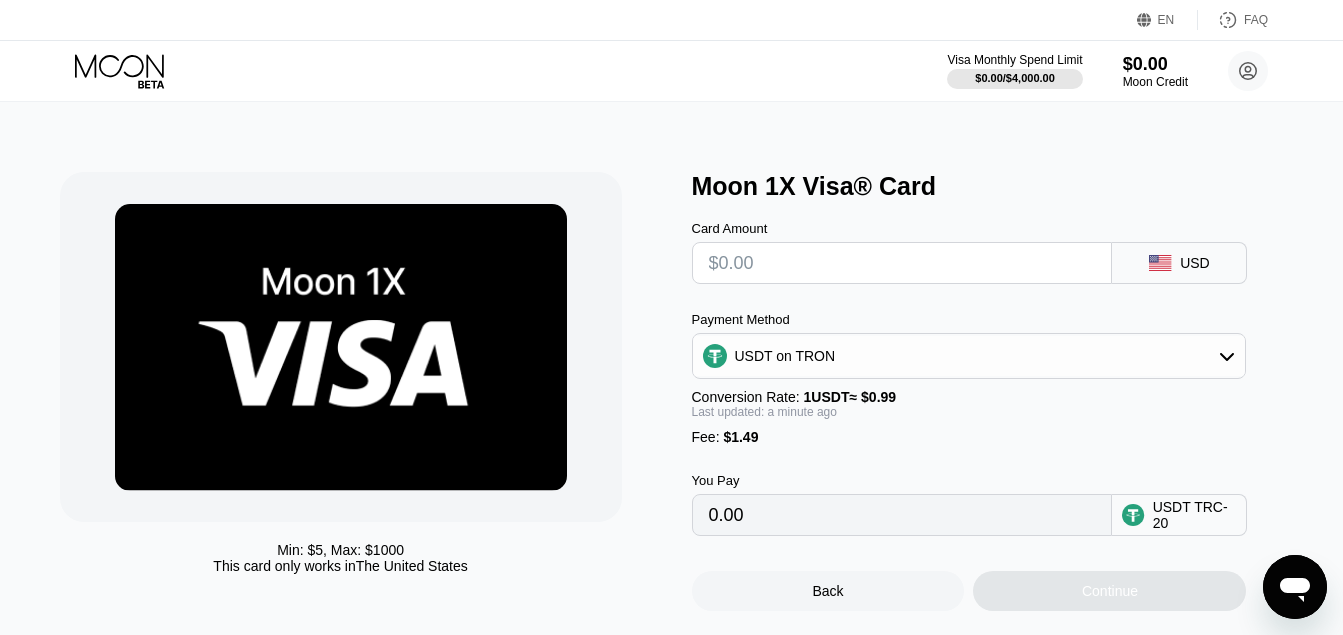 type on "$5" 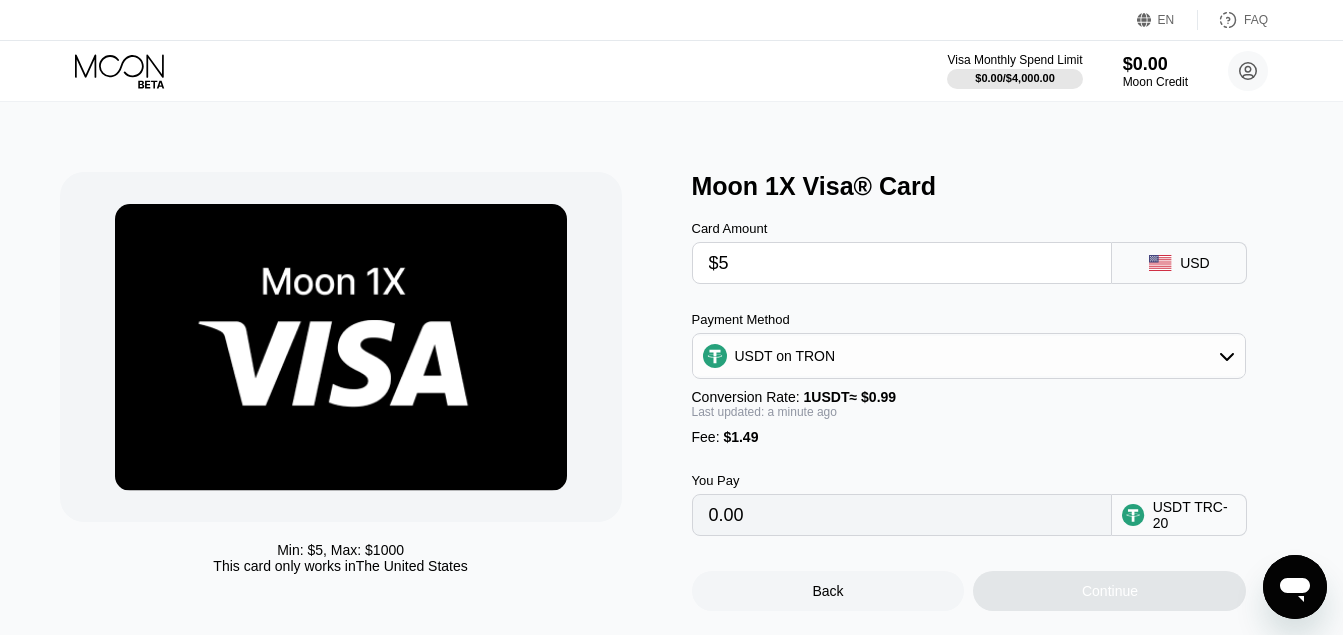 type on "6.56" 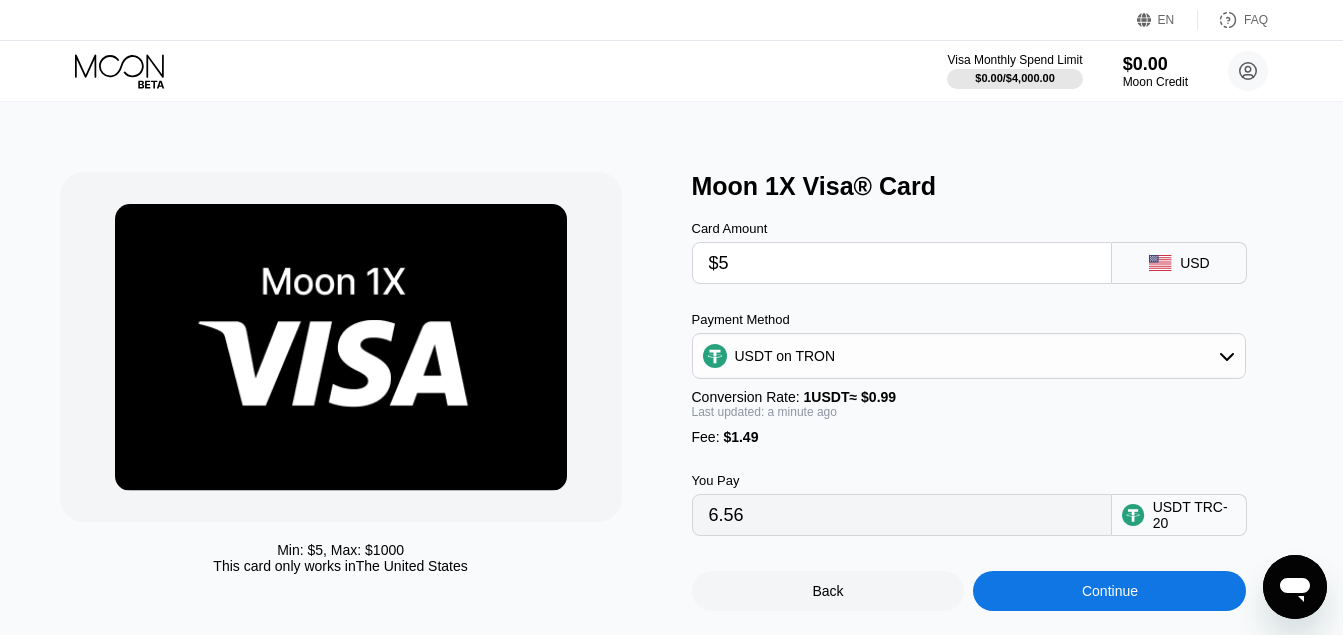 type on "$5" 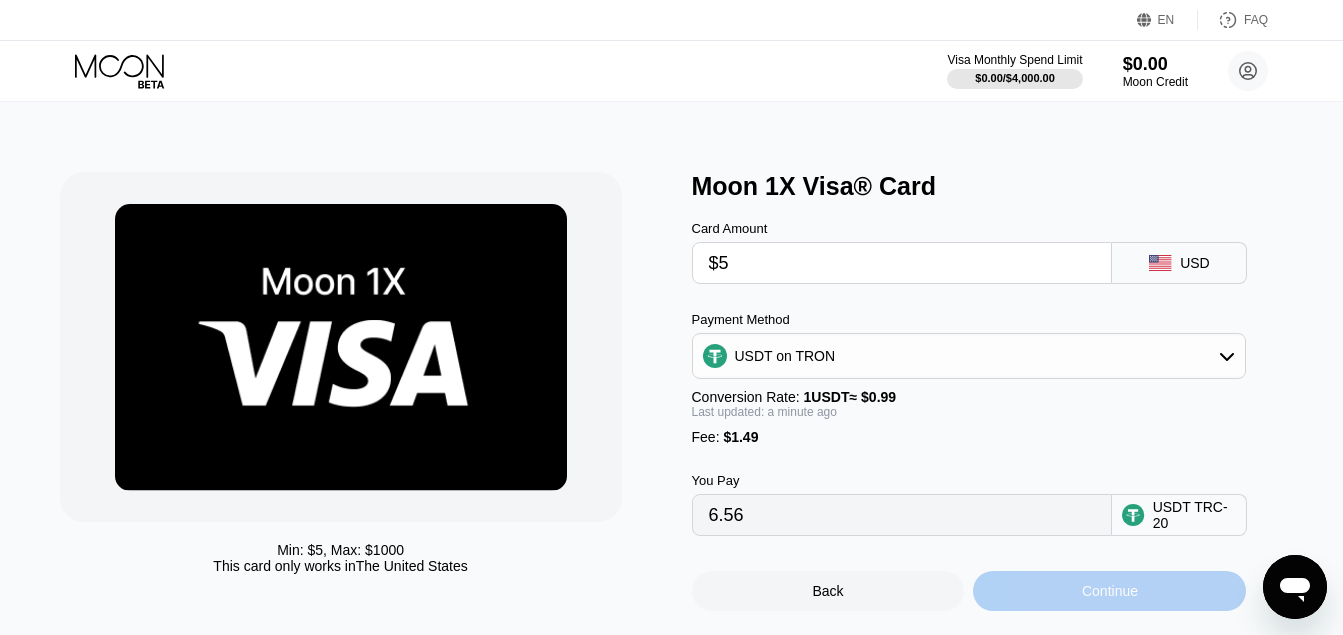 click on "Continue" at bounding box center [1110, 591] 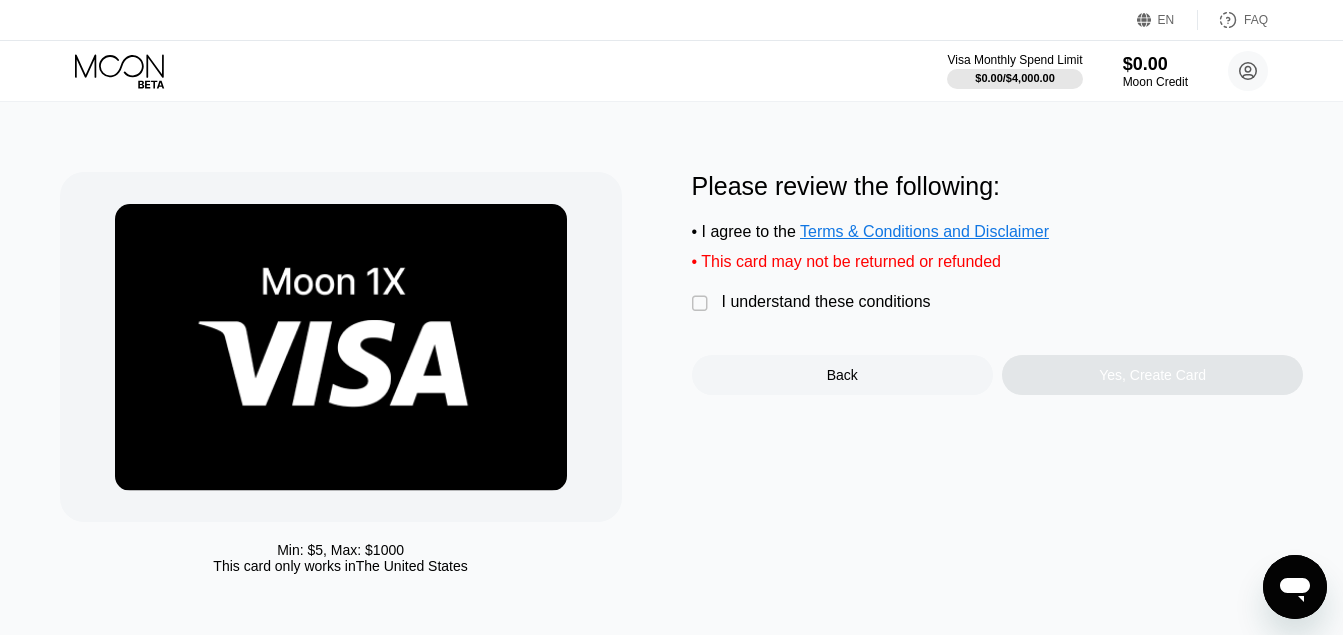 click on "" at bounding box center [702, 304] 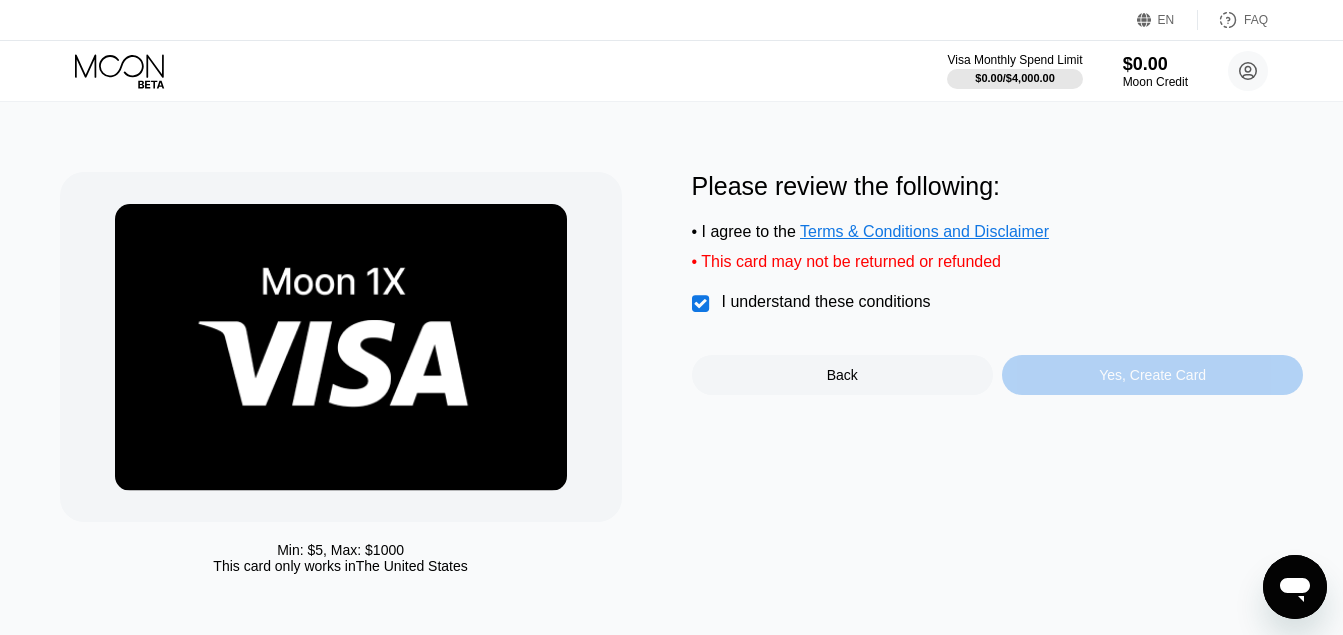 click on "Yes, Create Card" at bounding box center (1152, 375) 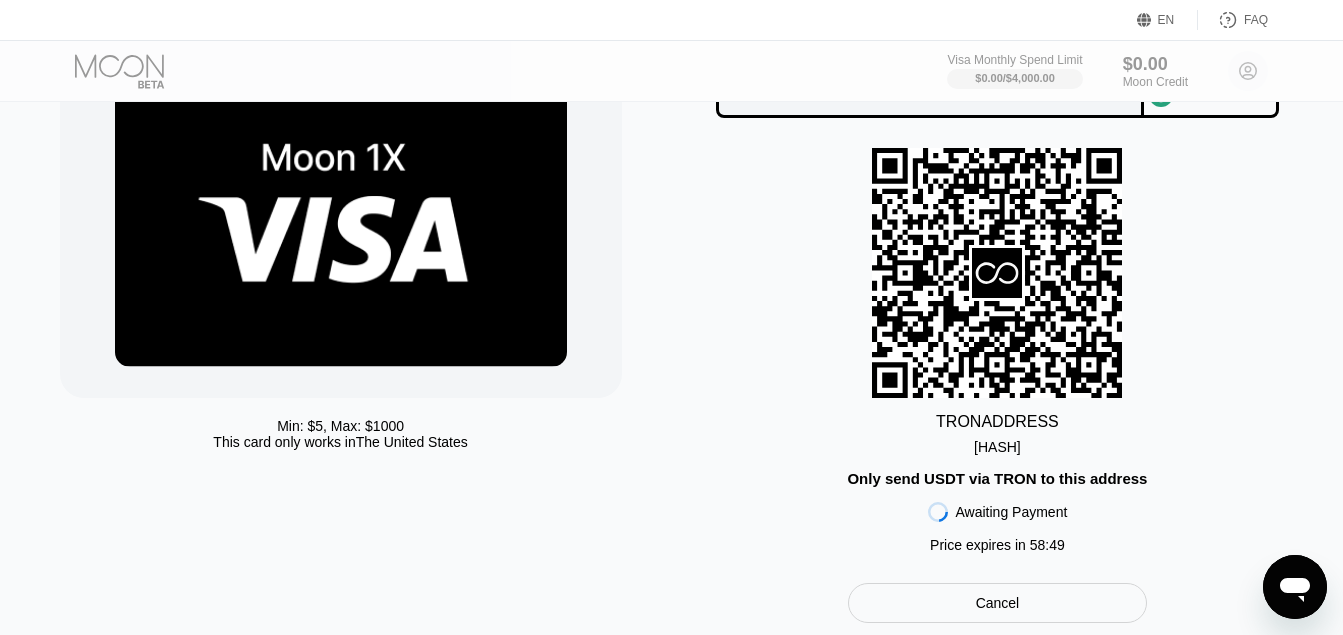 scroll, scrollTop: 84, scrollLeft: 0, axis: vertical 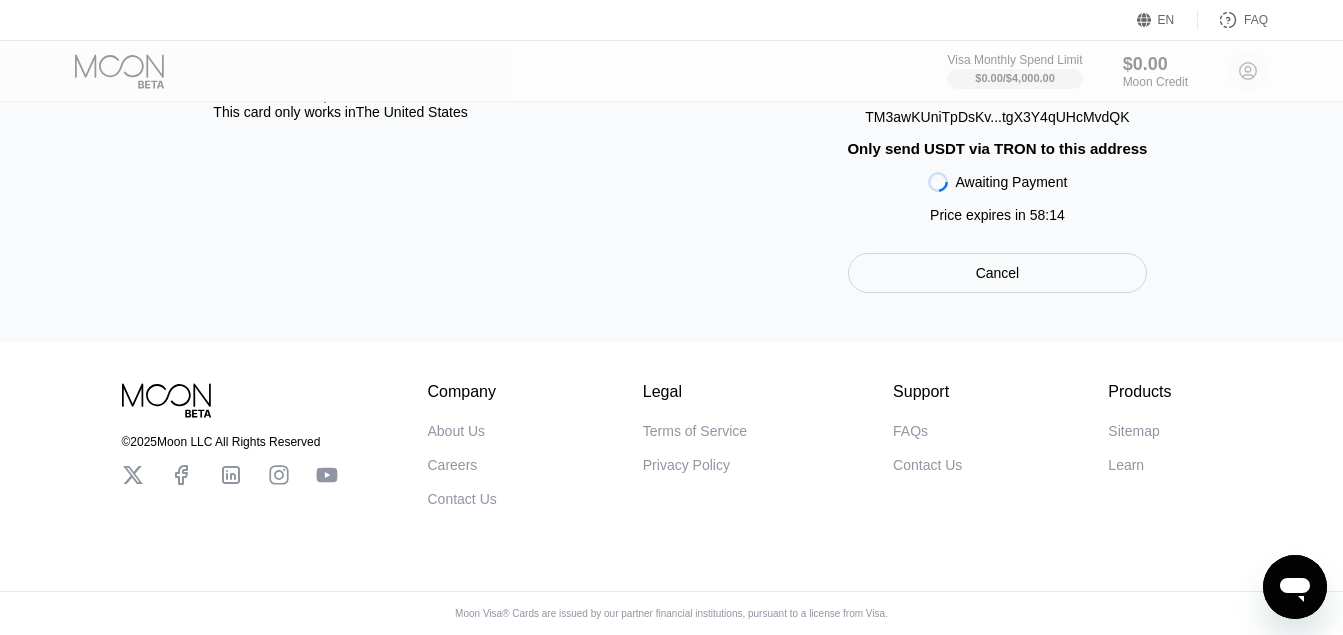 click on "Cancel" at bounding box center [998, 273] 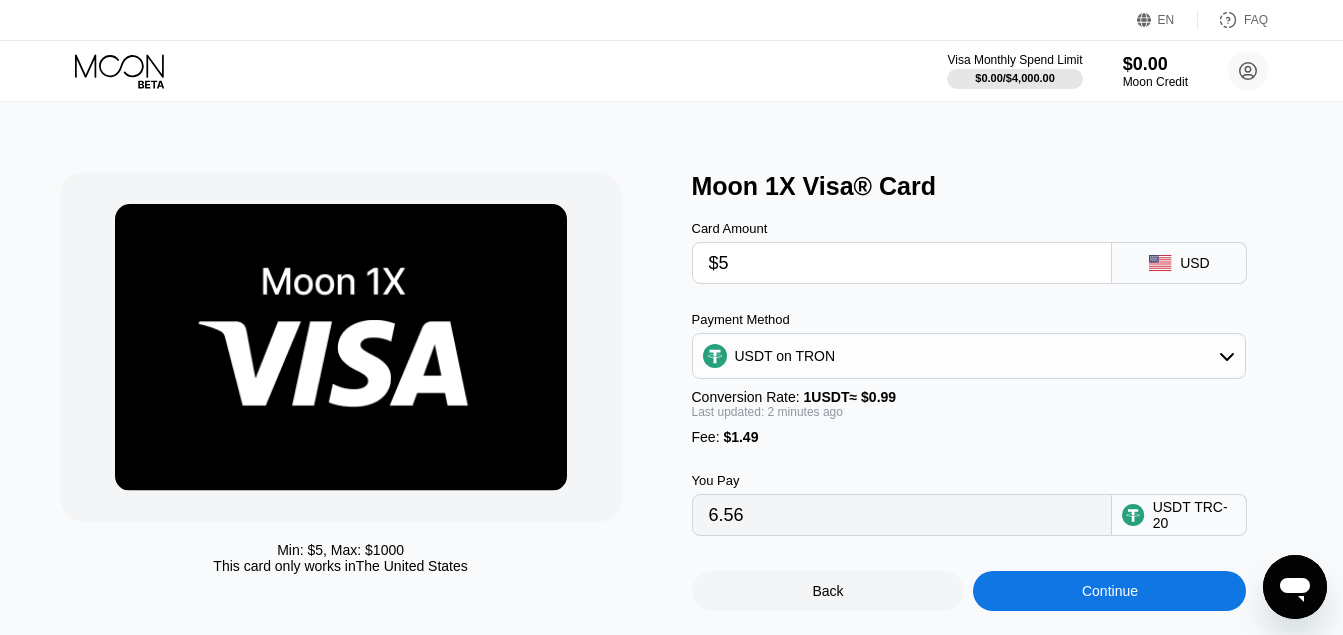 scroll, scrollTop: 0, scrollLeft: 0, axis: both 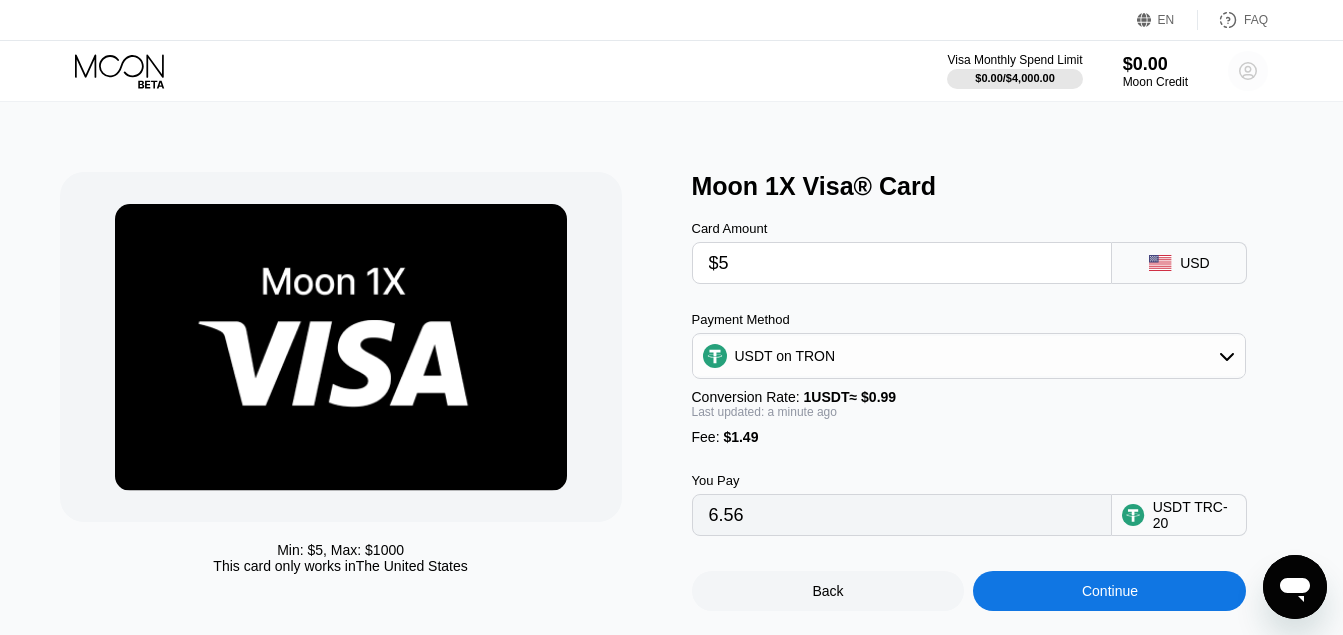 click 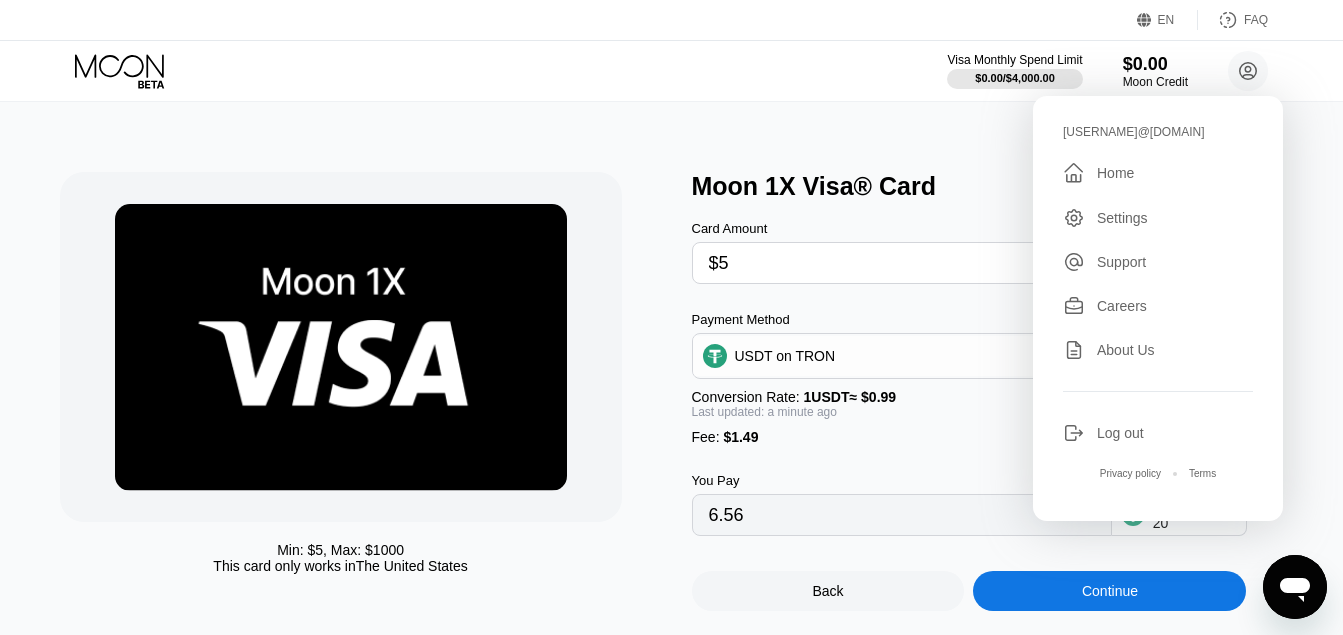 click on "Min: $ 5 , Max: $ 1000 This card only works in  The United States Moon 1X Visa® Card Card Amount $5 USD Payment Method USDT on TRON Conversion Rate:   1  USDT  ≈   $0.99 Last updated:   a minute ago Fee :   $1.49 You Pay 6.56 USDT TRC-20 Back Continue" at bounding box center (672, 381) 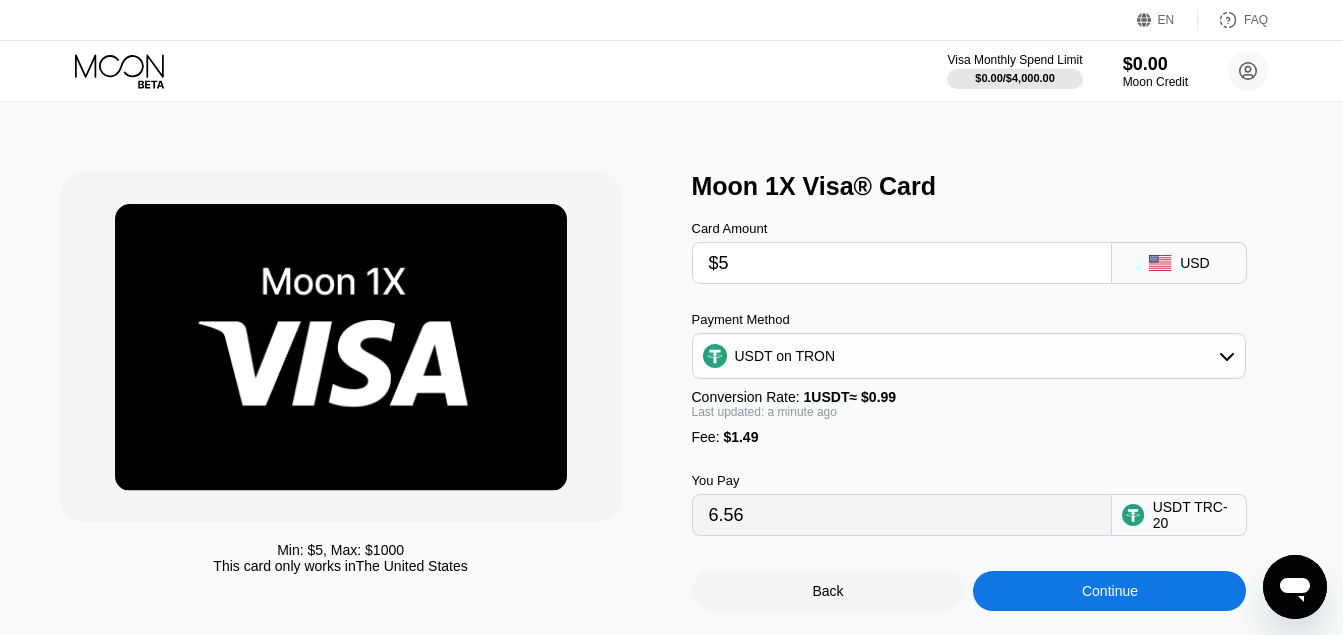 click on "USDT on TRON" at bounding box center (969, 356) 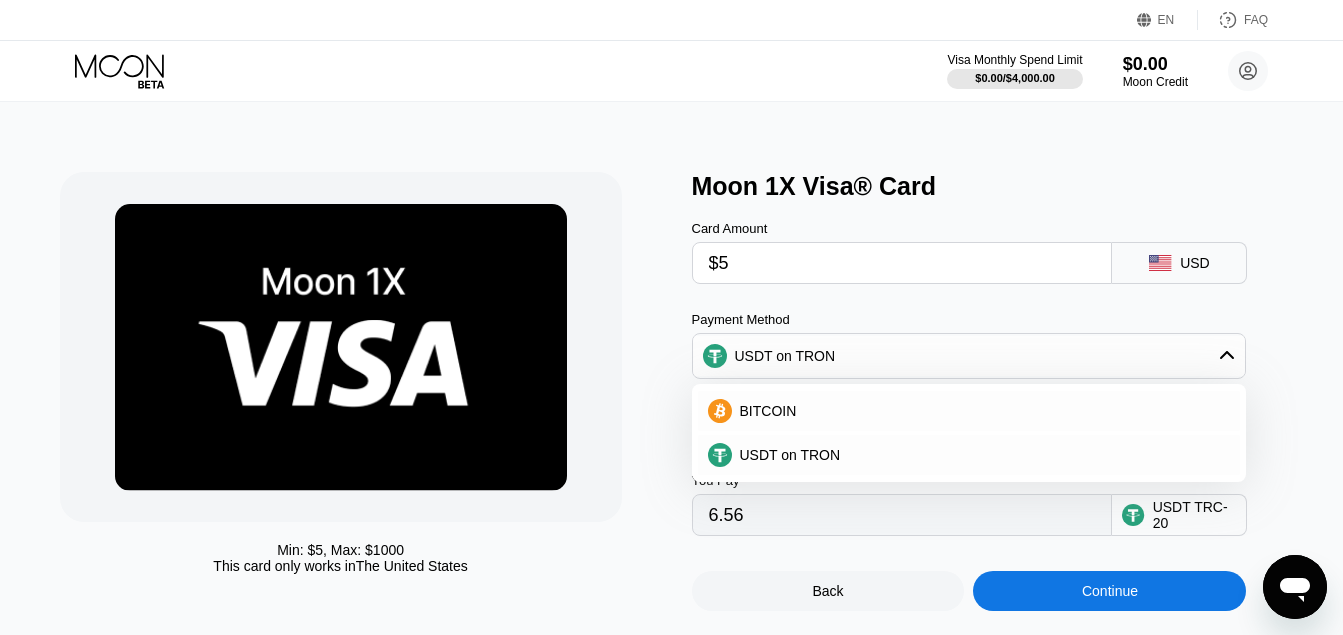 click on "USDT on TRON" at bounding box center (969, 356) 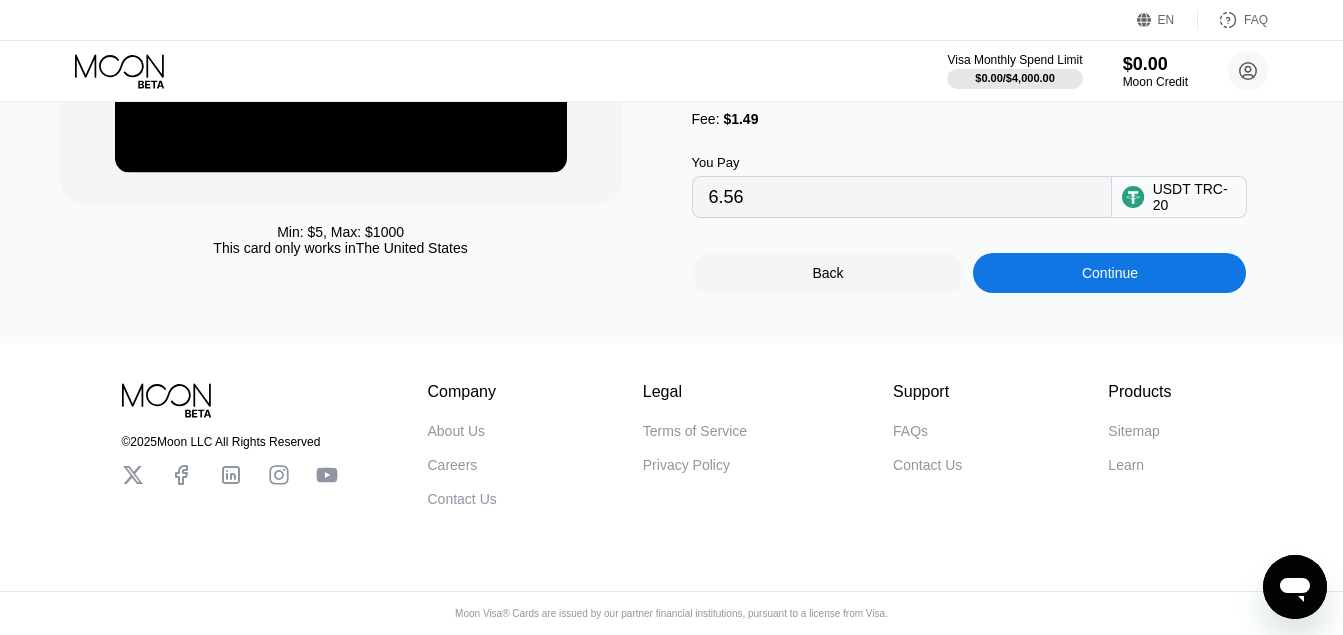 scroll, scrollTop: 333, scrollLeft: 0, axis: vertical 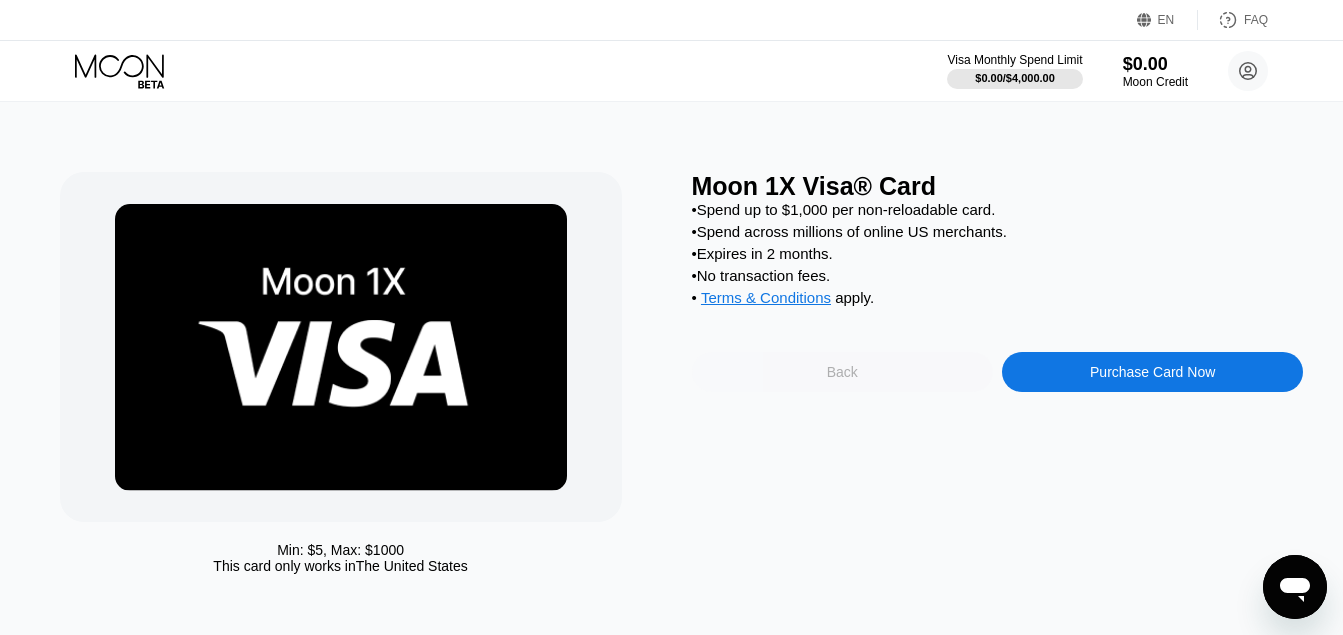 click on "Back" at bounding box center (842, 372) 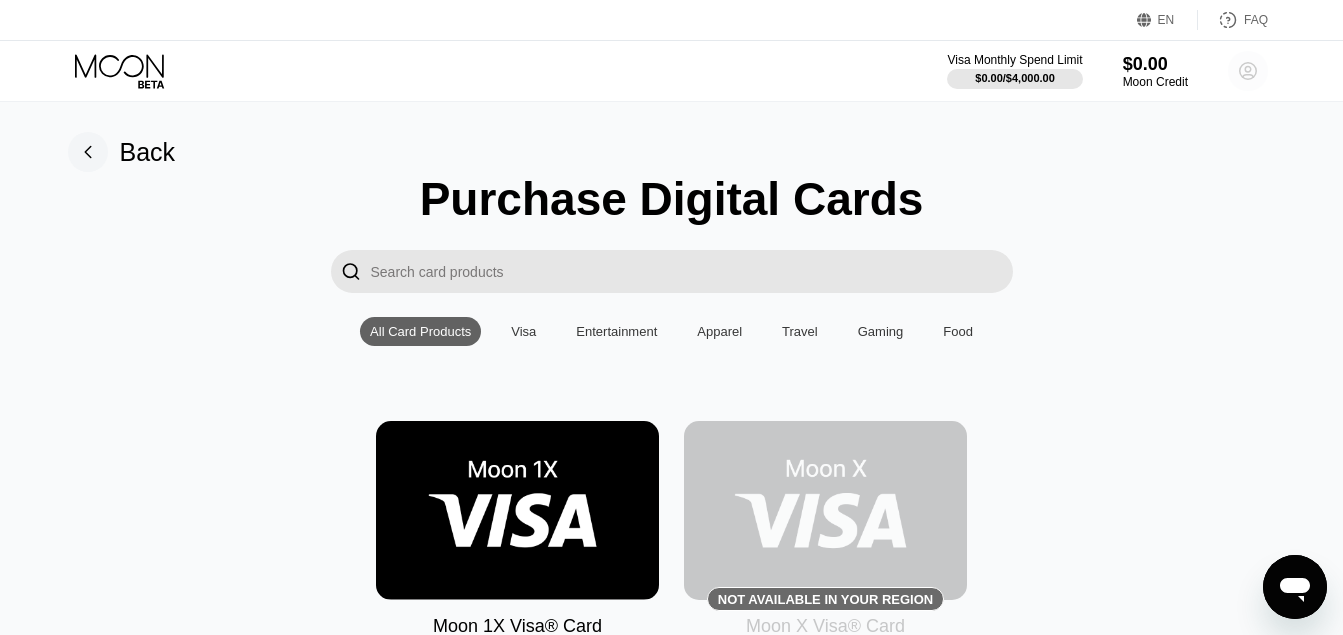 click 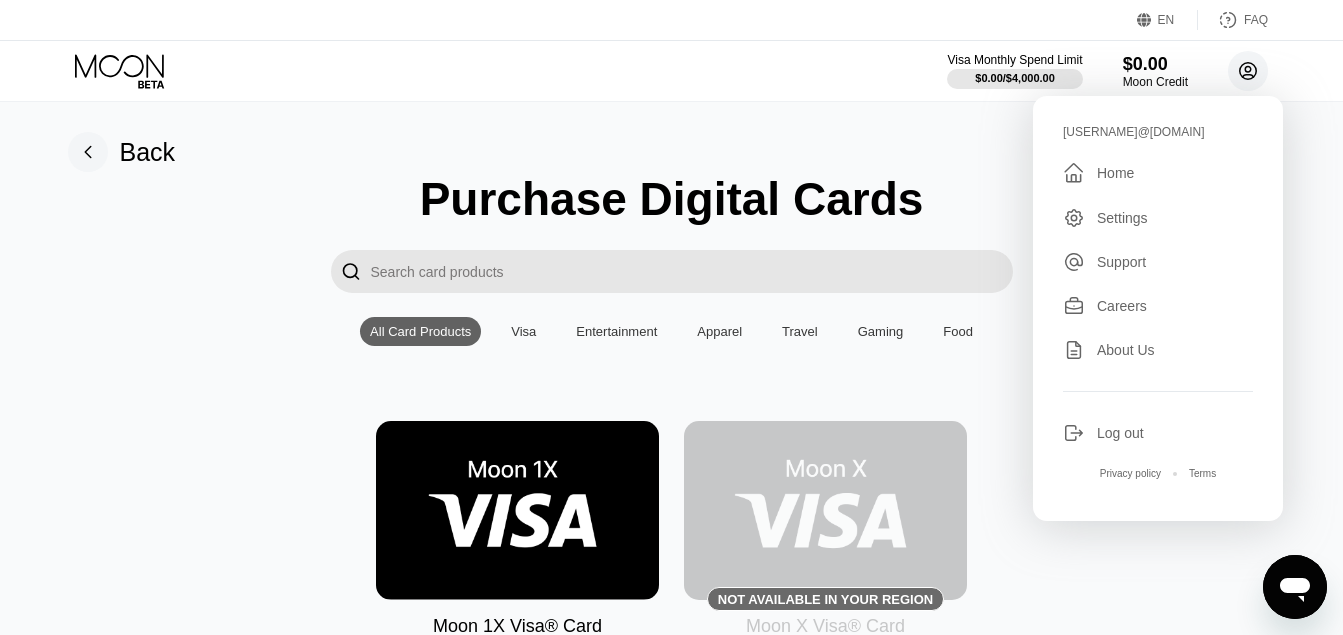 scroll, scrollTop: 0, scrollLeft: 0, axis: both 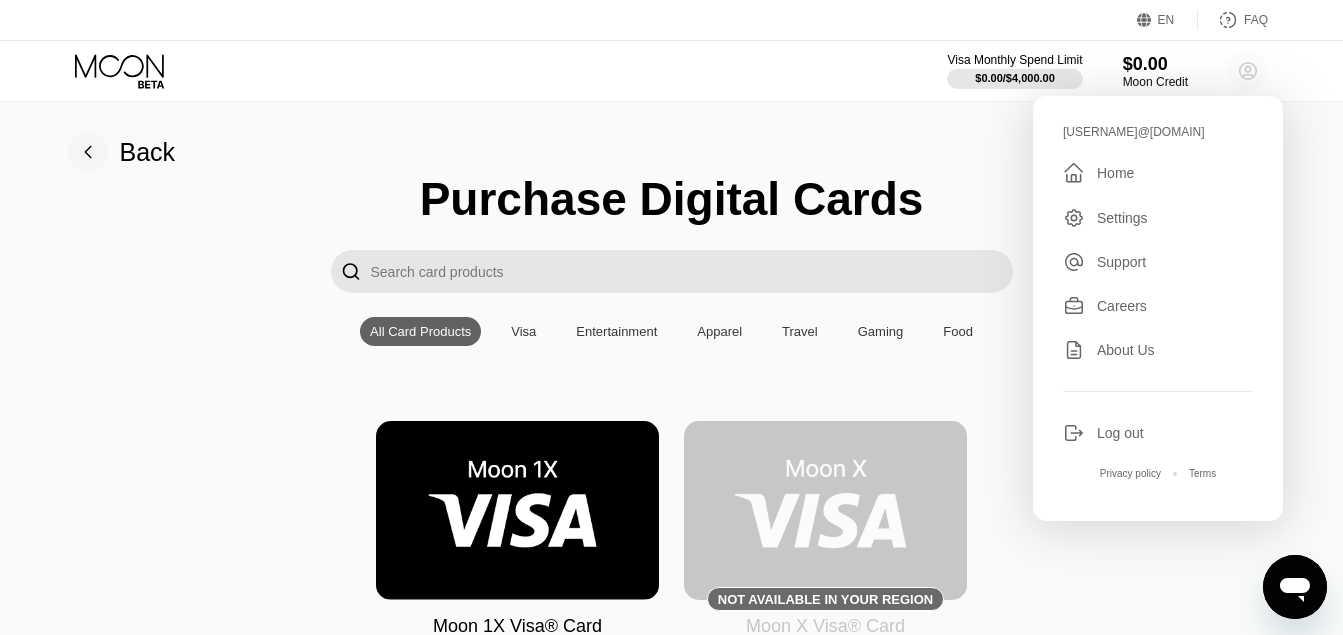 click 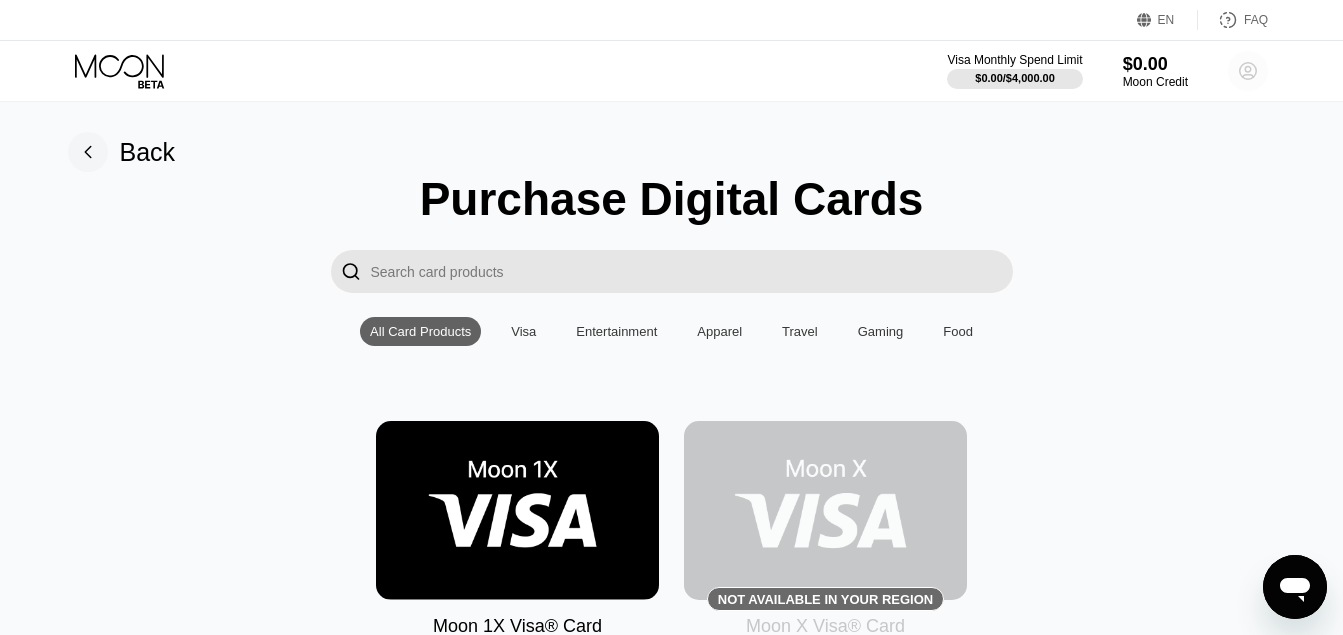 click 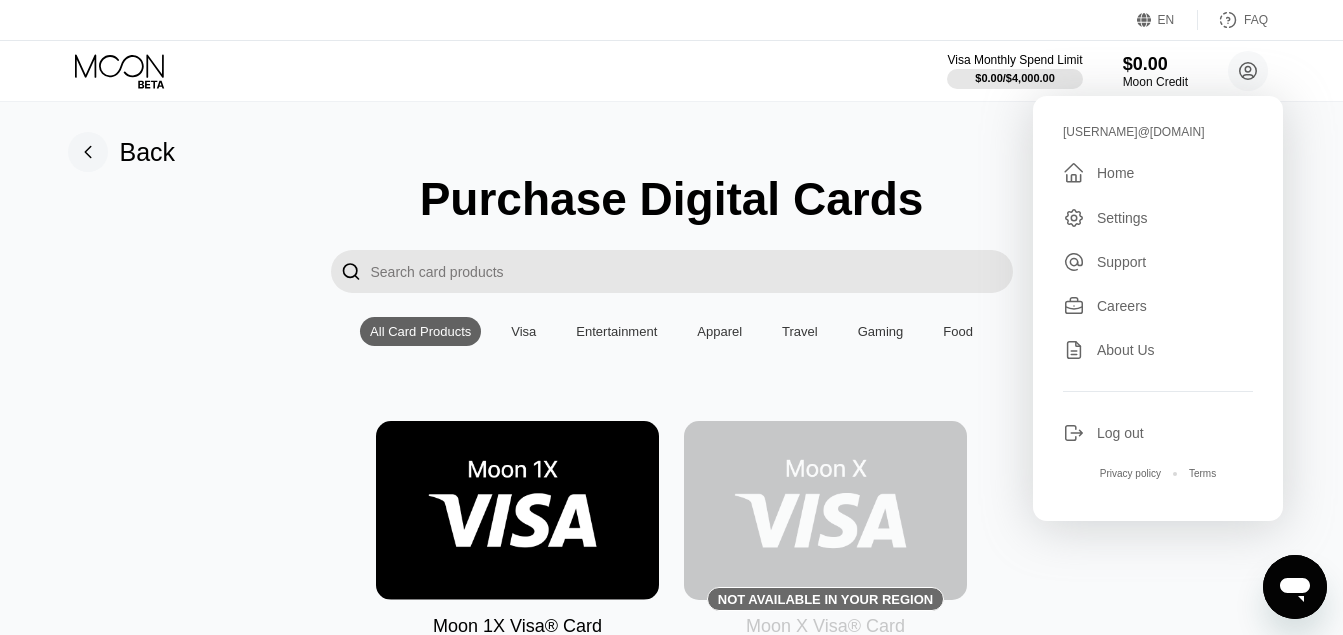 click on "Log out" at bounding box center (1158, 433) 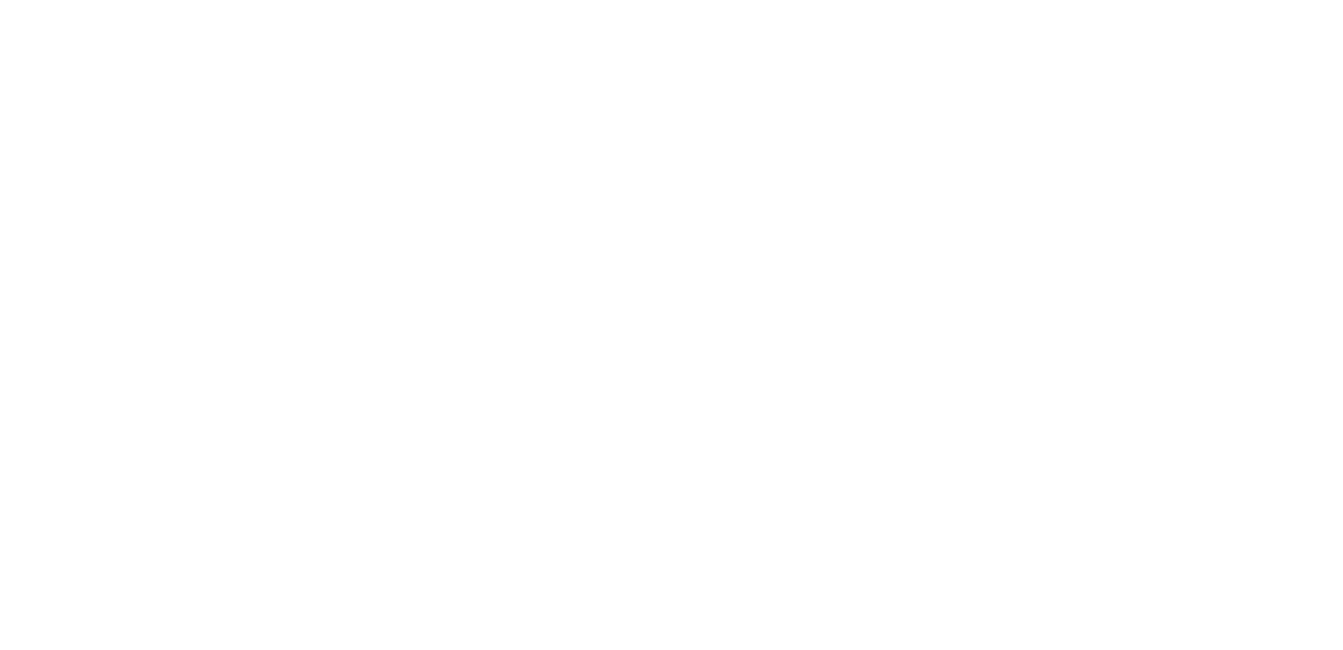scroll, scrollTop: 0, scrollLeft: 0, axis: both 